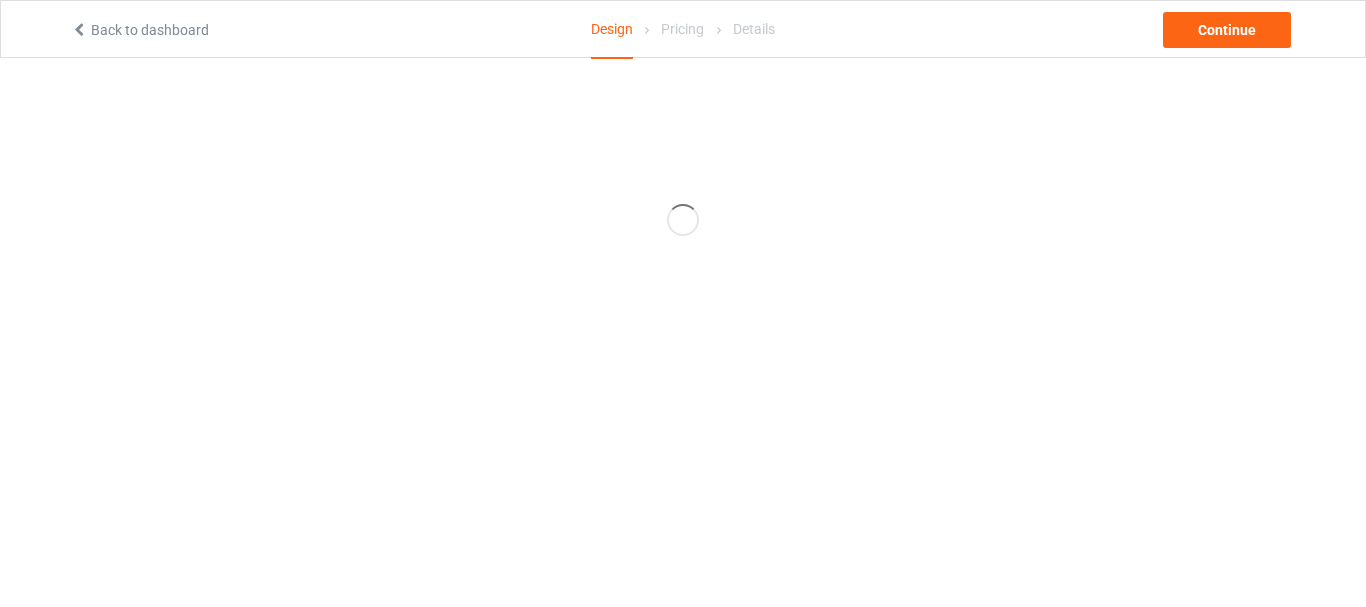 scroll, scrollTop: 0, scrollLeft: 0, axis: both 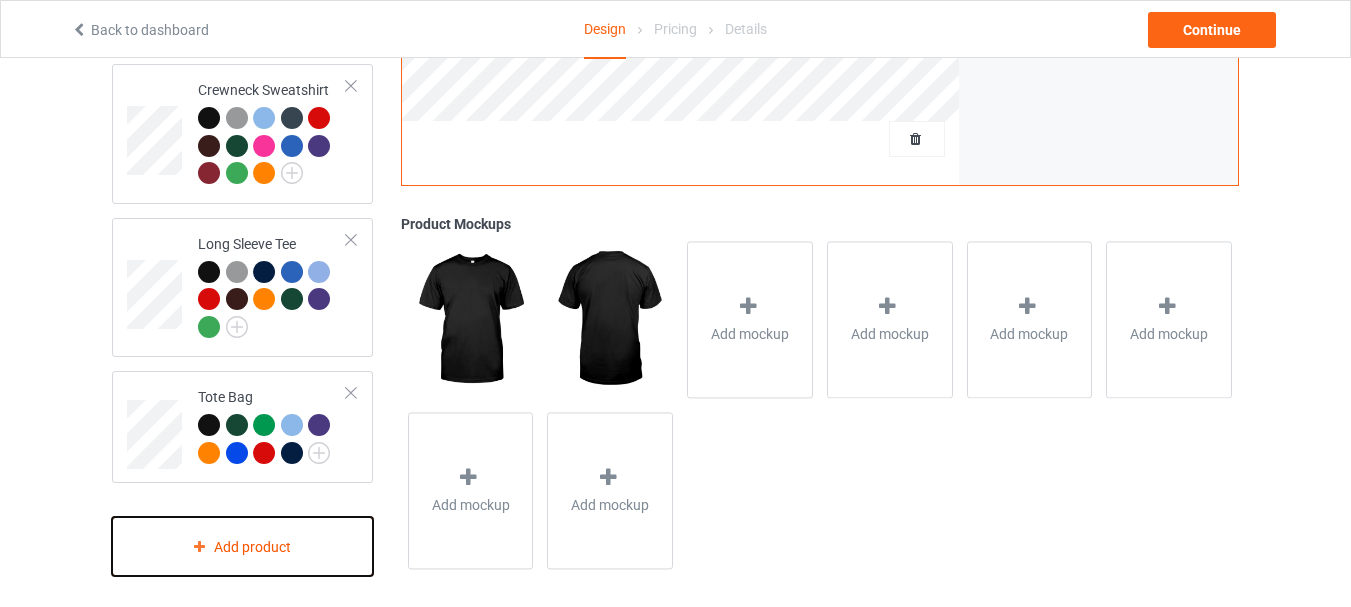 click on "Add product" at bounding box center (242, 546) 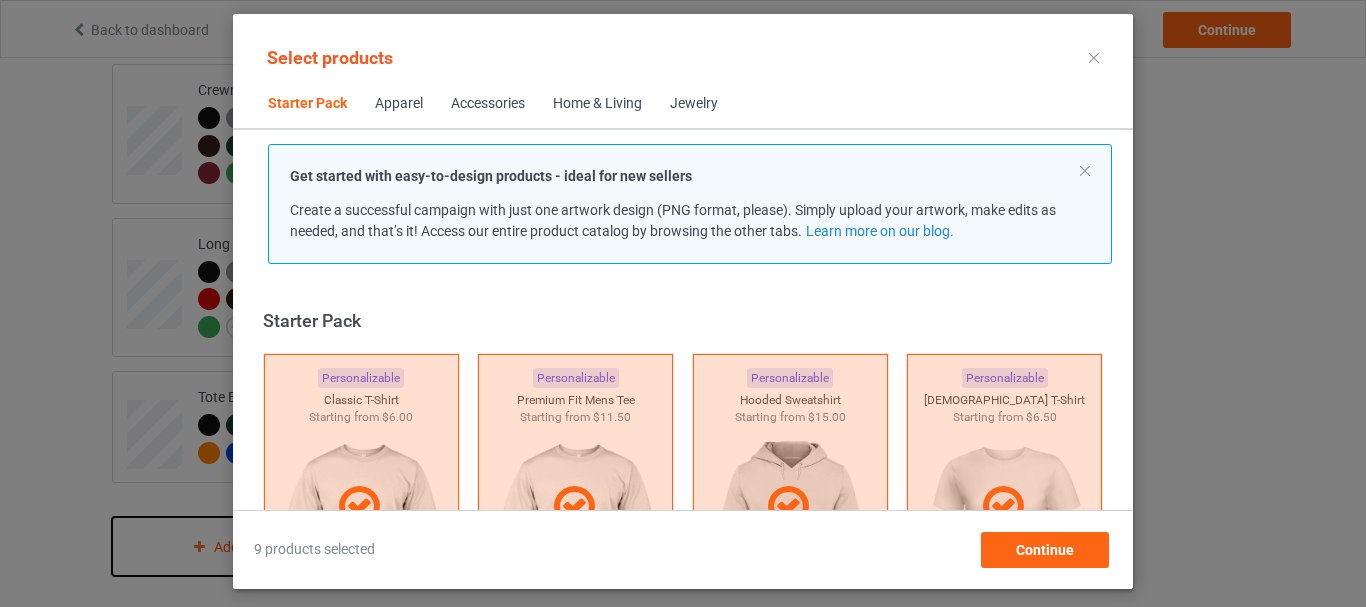 scroll, scrollTop: 26, scrollLeft: 0, axis: vertical 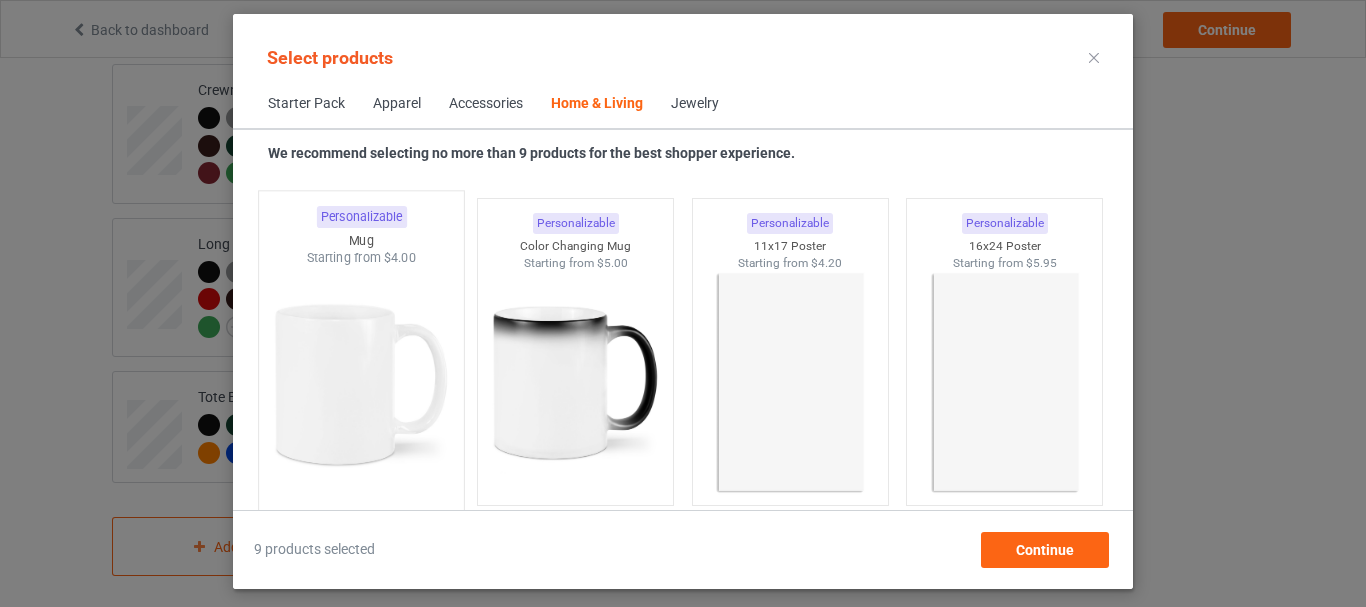 click at bounding box center [361, 384] 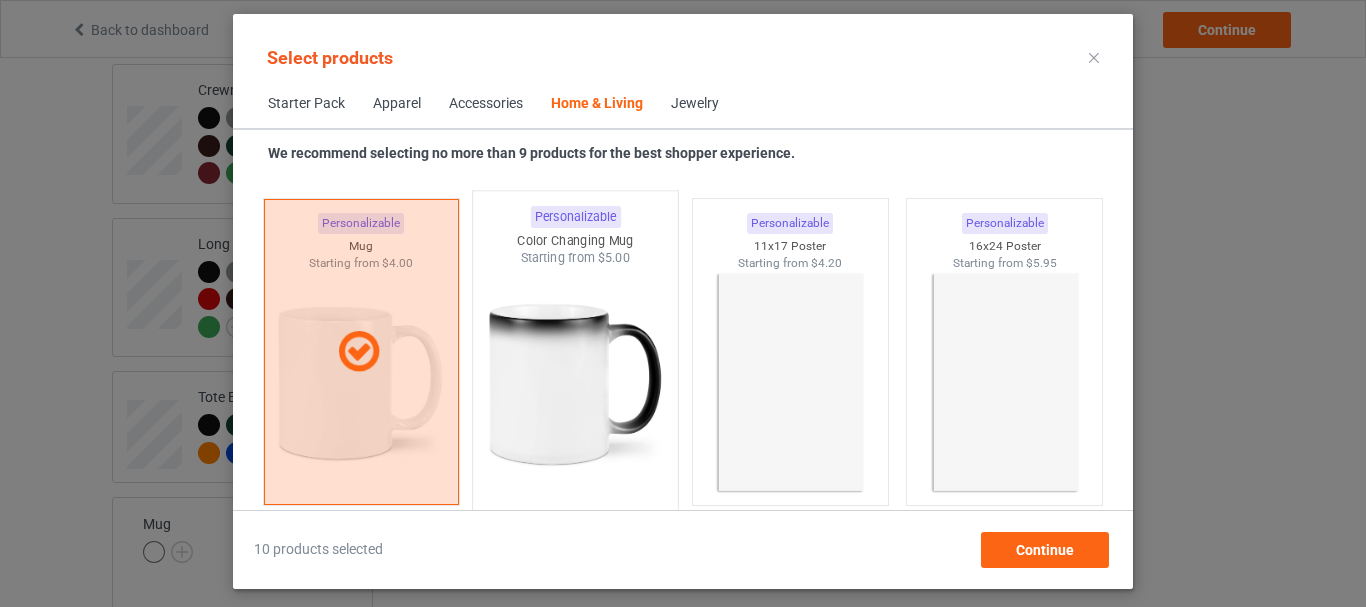 click at bounding box center (576, 384) 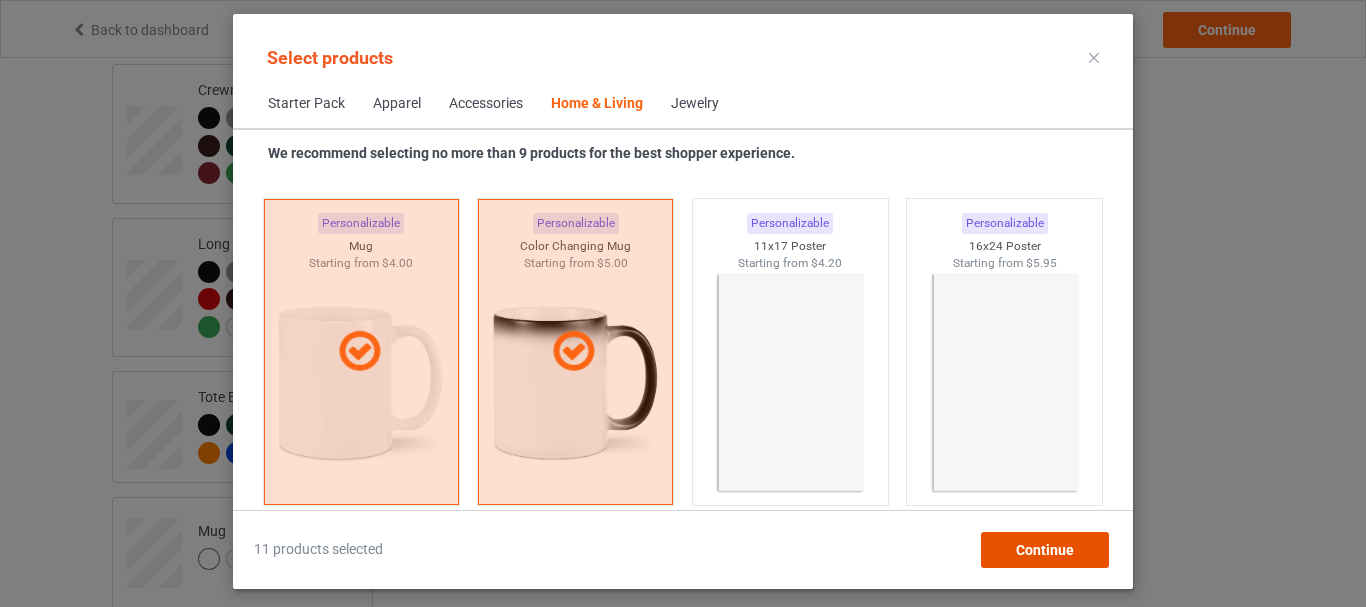 click on "Continue" at bounding box center [1045, 550] 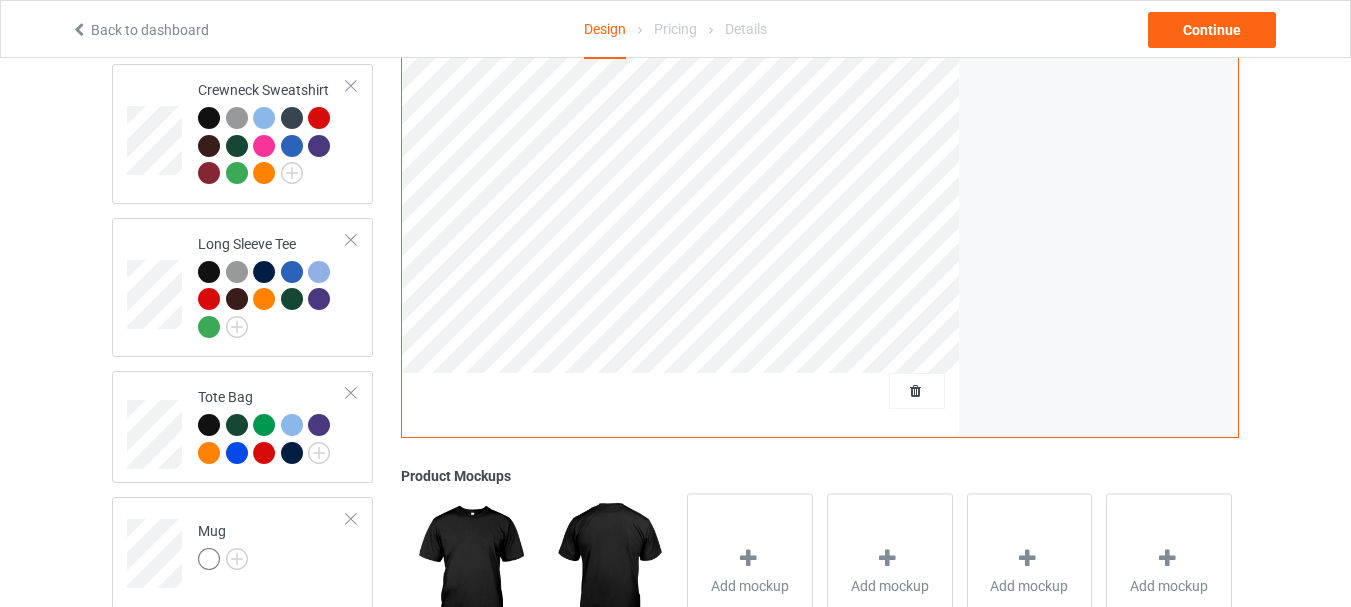 click on "Front Back Artwork Personalized text Artwork Move and resize the design until you have found your desired placement Product Mockups Add mockup Add mockup Add mockup Add mockup Add mockup Add mockup" at bounding box center (820, -49) 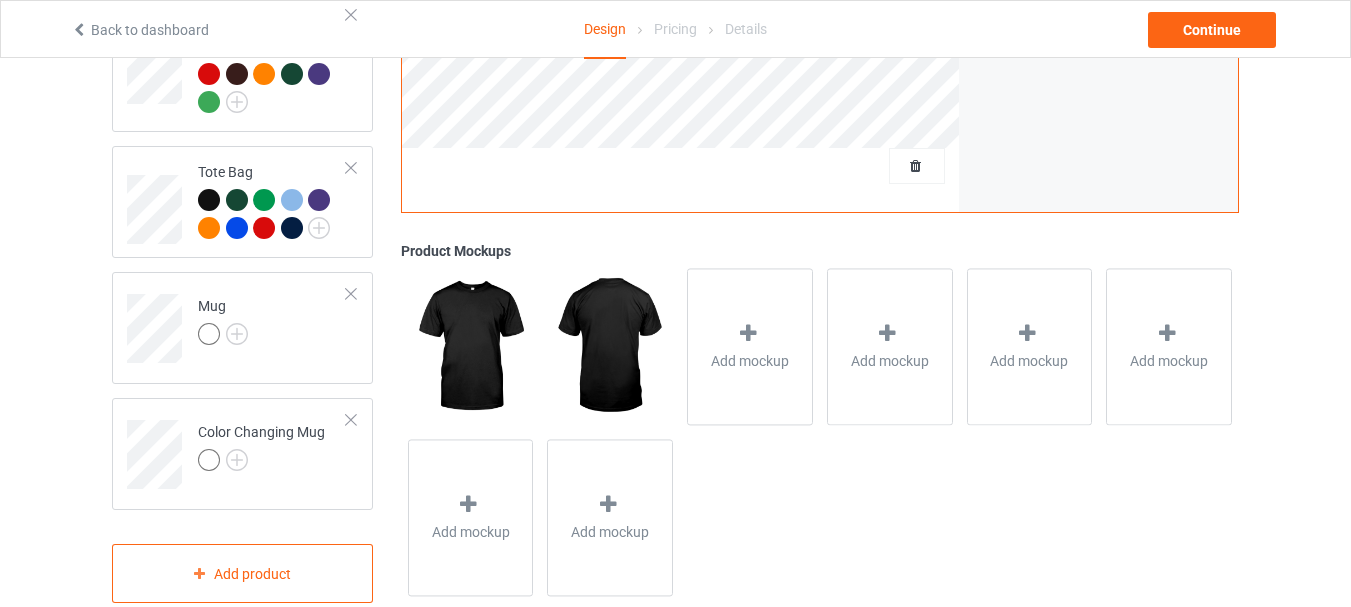 scroll, scrollTop: 1278, scrollLeft: 0, axis: vertical 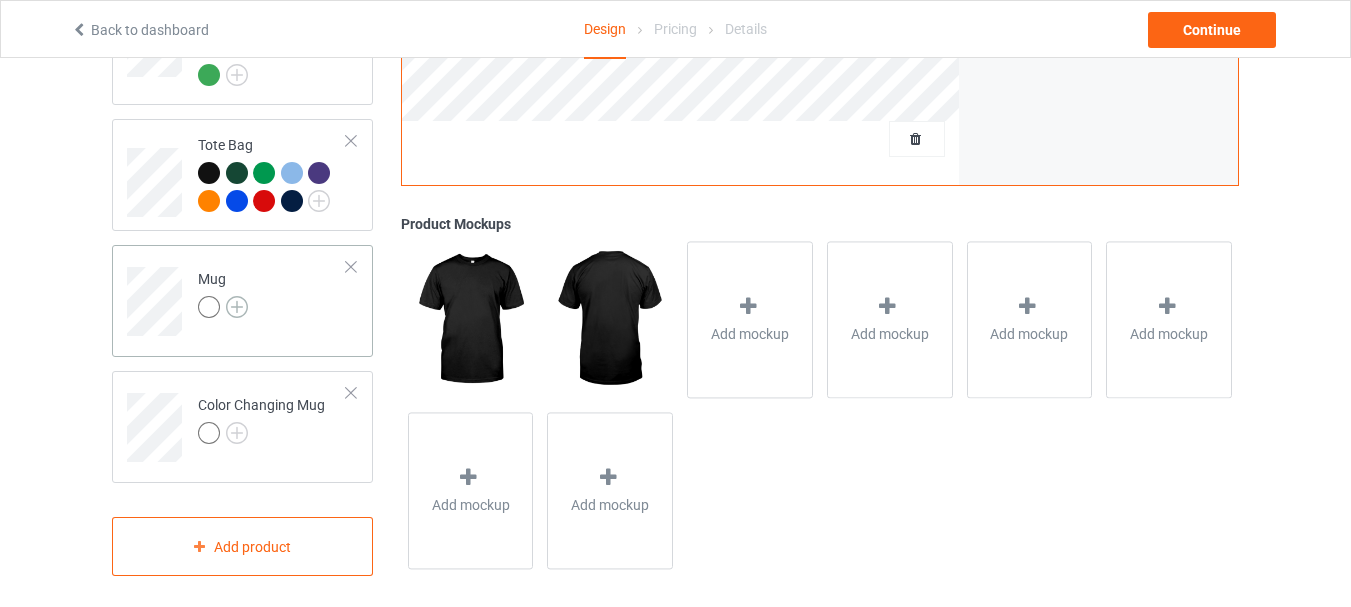 click at bounding box center [237, 307] 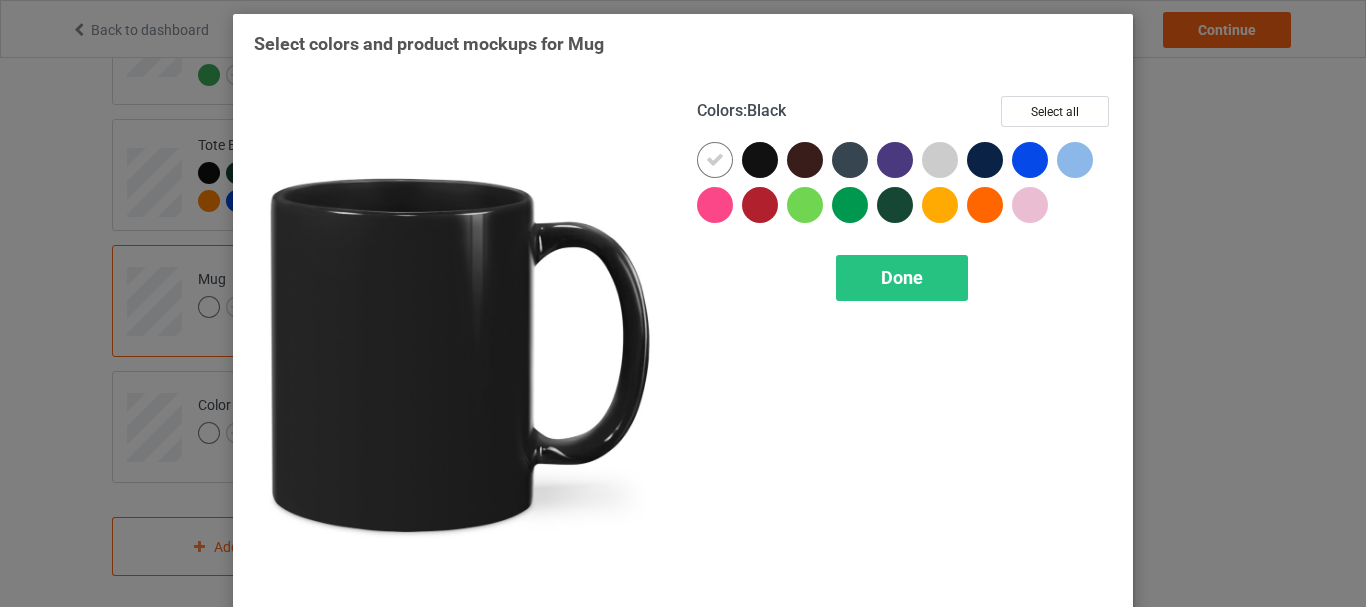 click at bounding box center (760, 160) 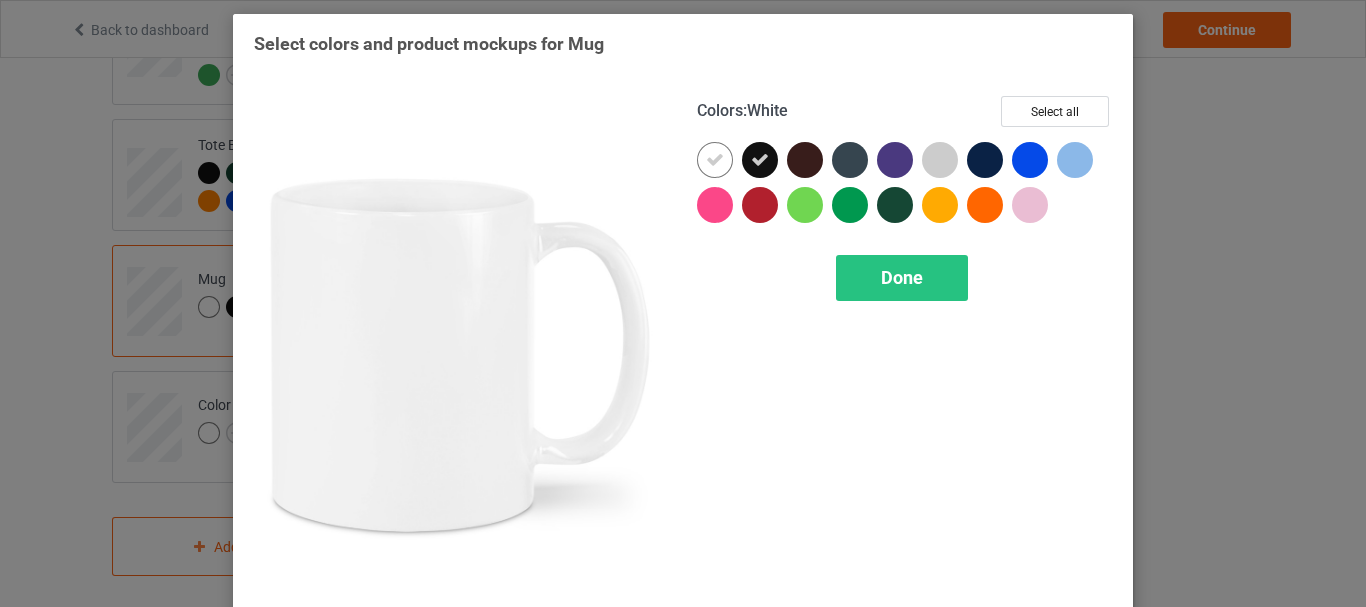 click at bounding box center [715, 160] 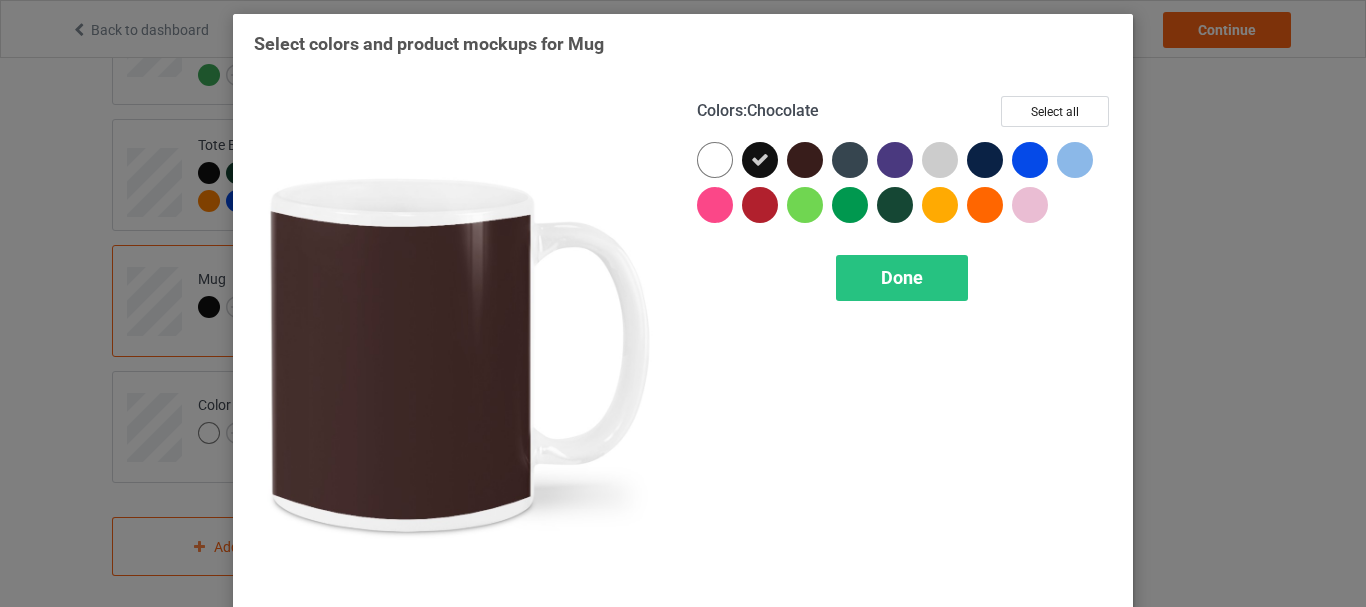 click at bounding box center (805, 160) 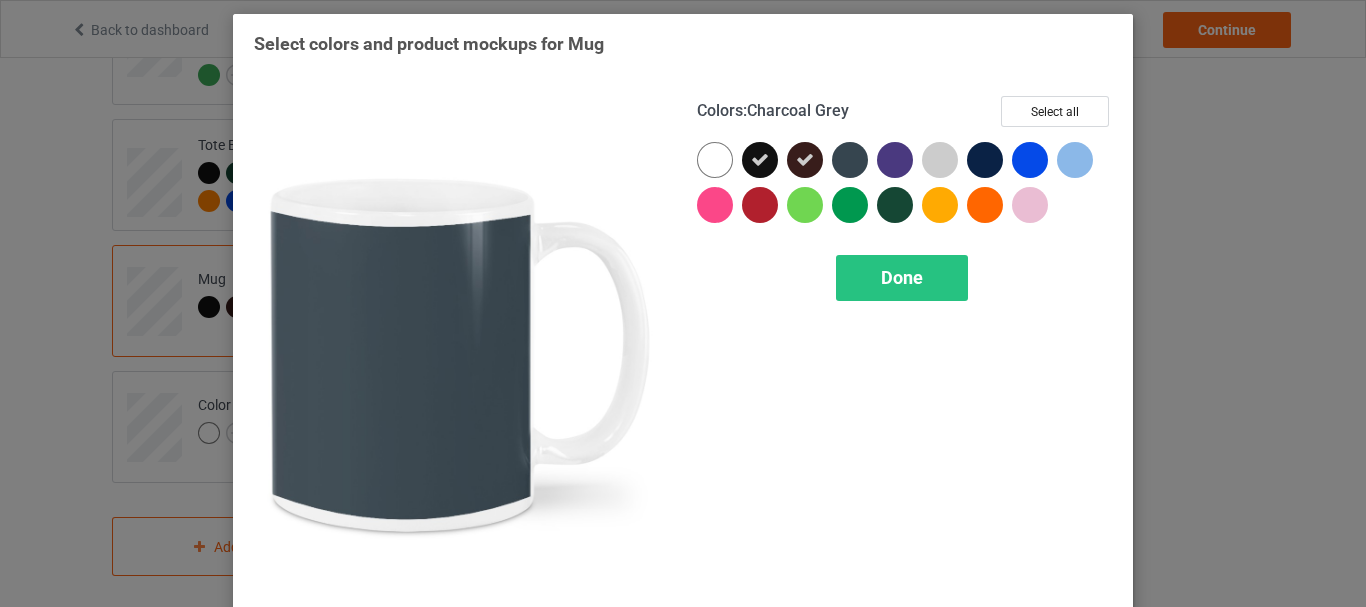 click at bounding box center [850, 160] 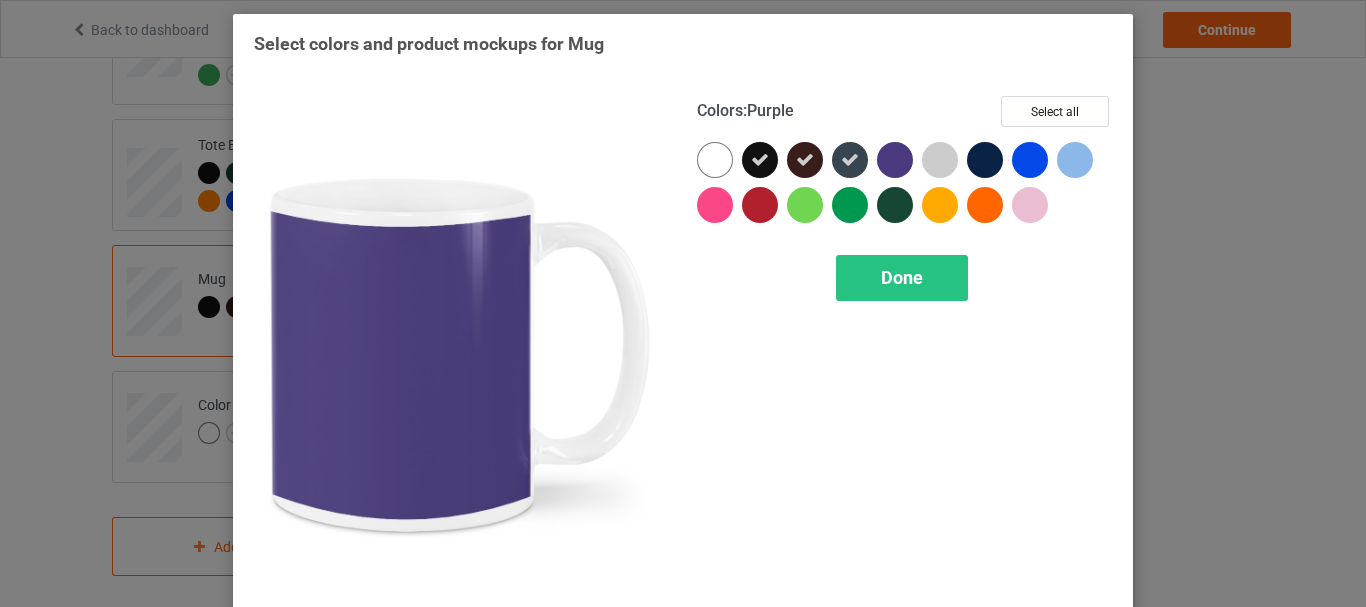 click at bounding box center (895, 160) 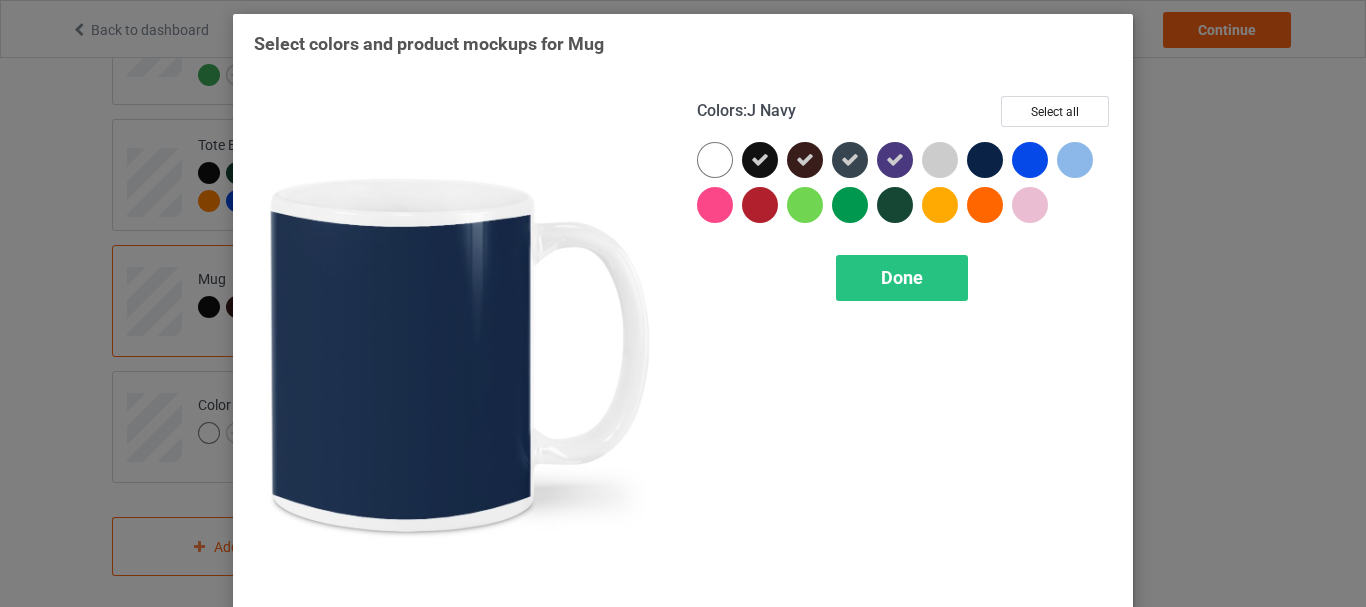 click at bounding box center [985, 160] 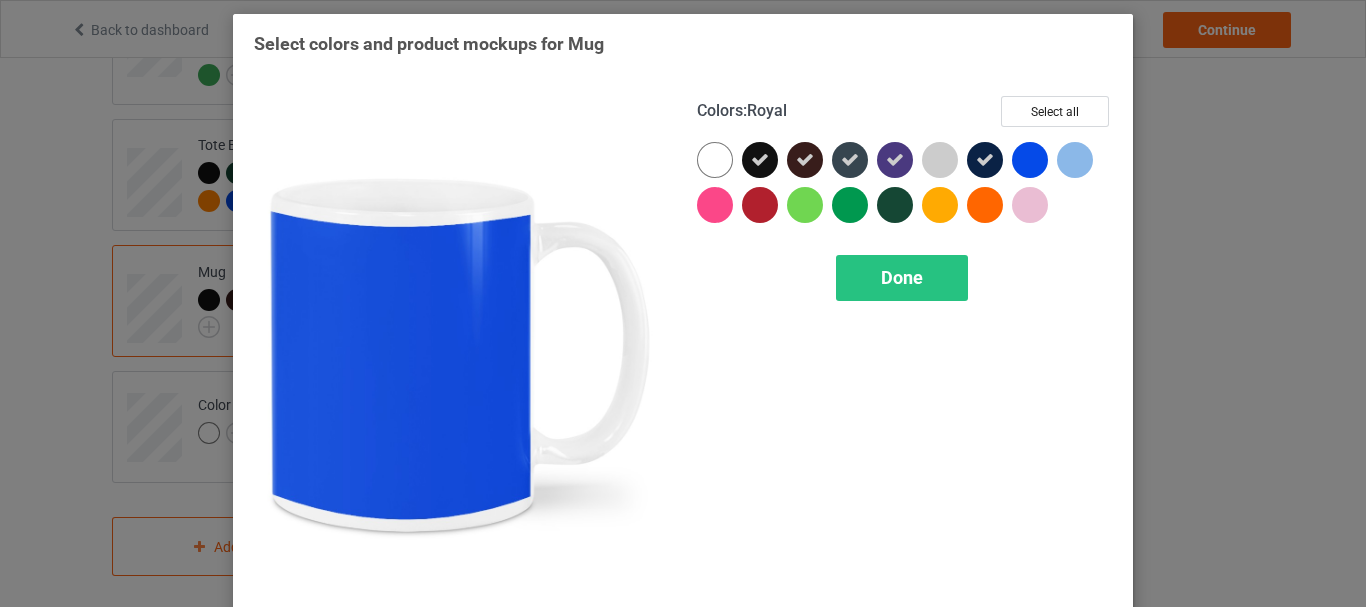 click at bounding box center [1030, 160] 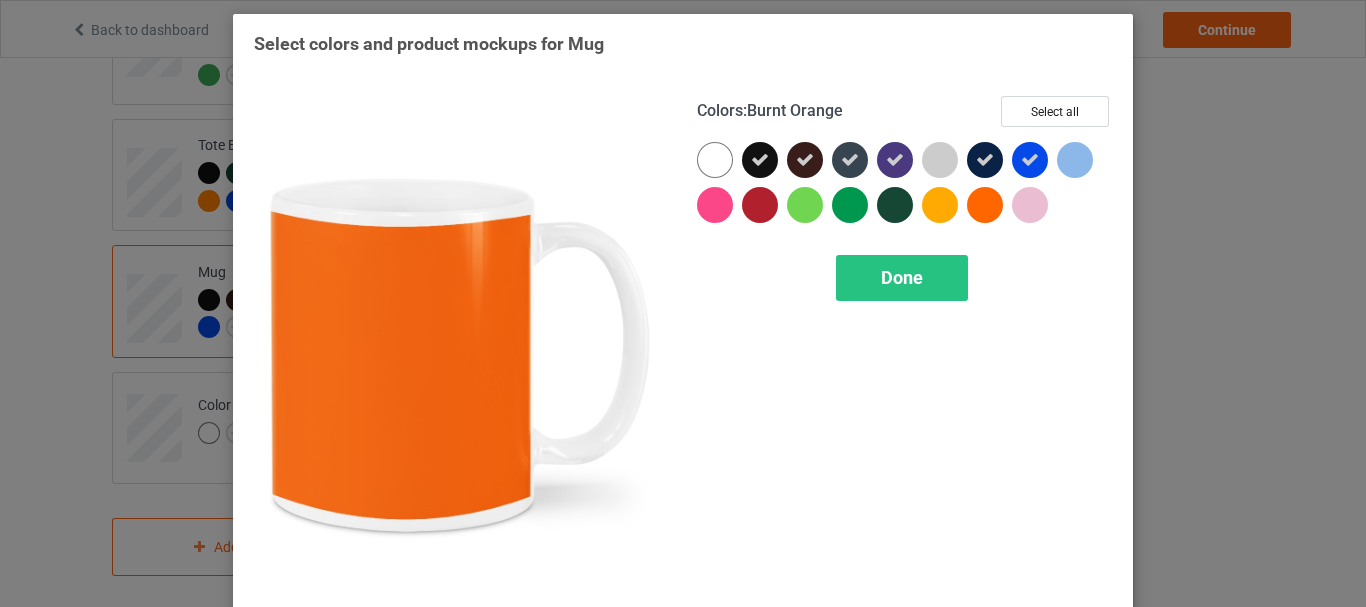 click at bounding box center [985, 205] 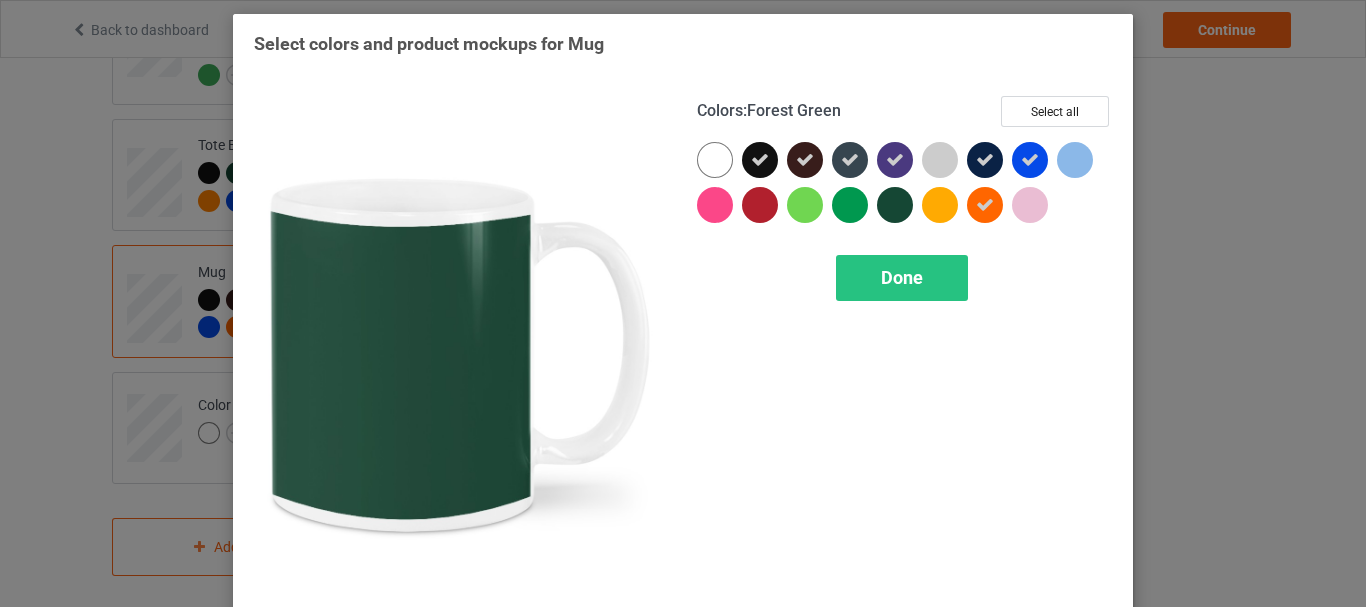 click at bounding box center (895, 205) 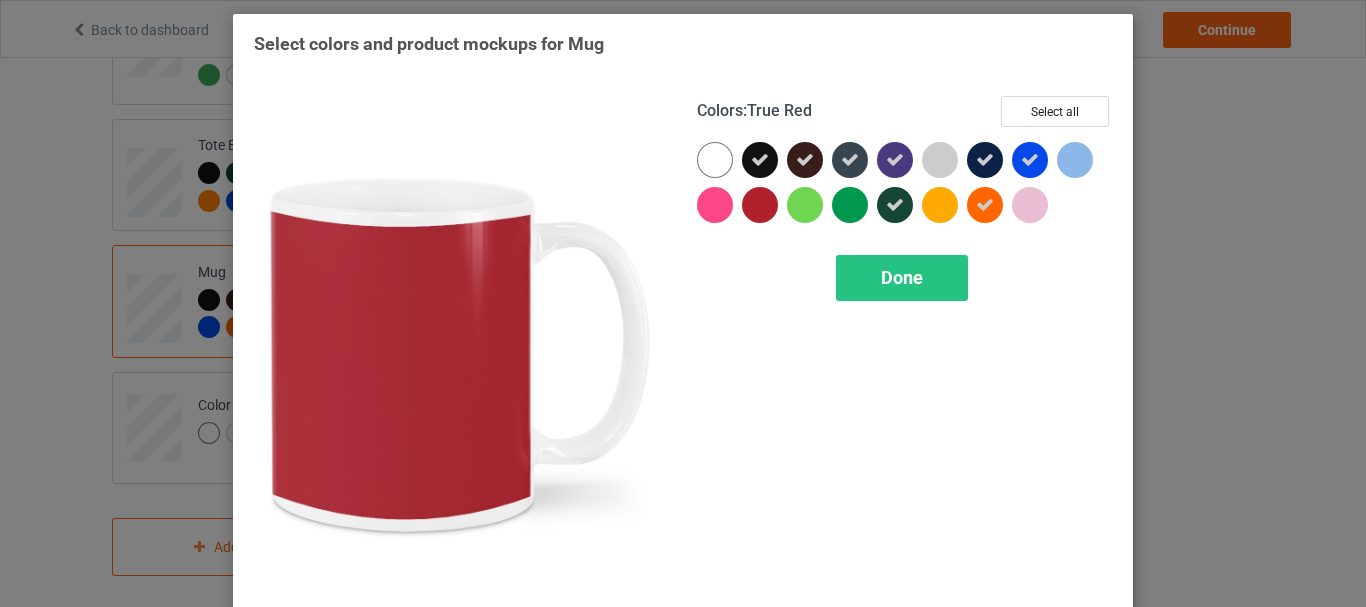 click at bounding box center (760, 205) 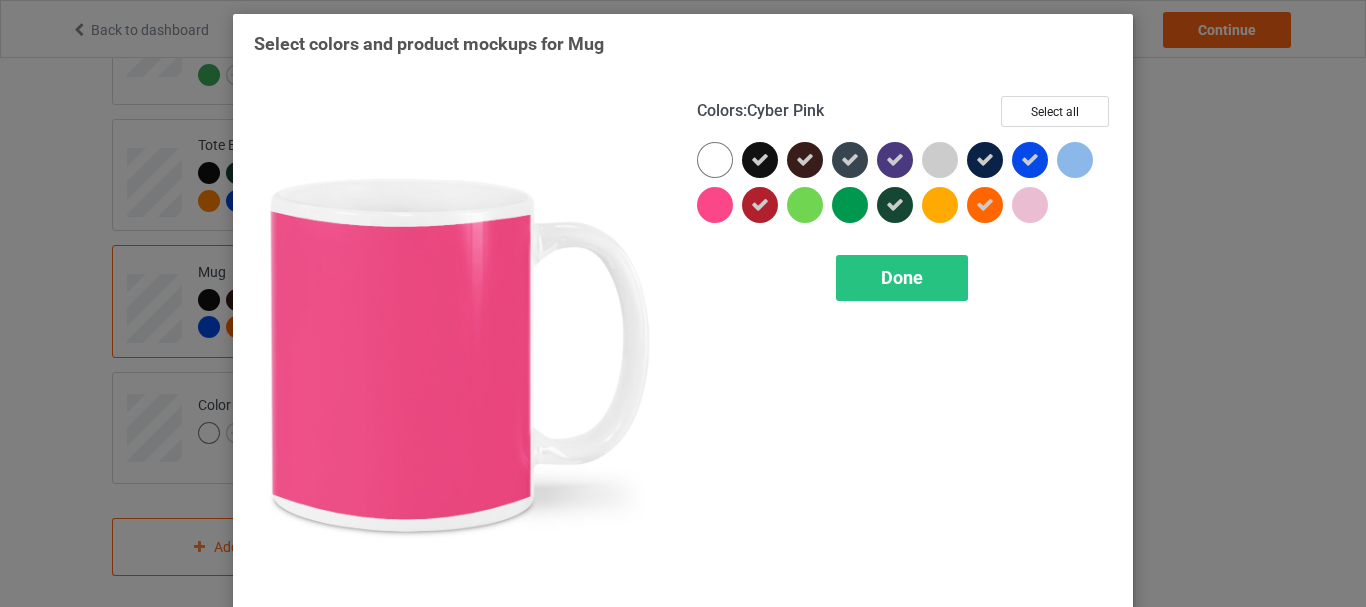 click at bounding box center (715, 205) 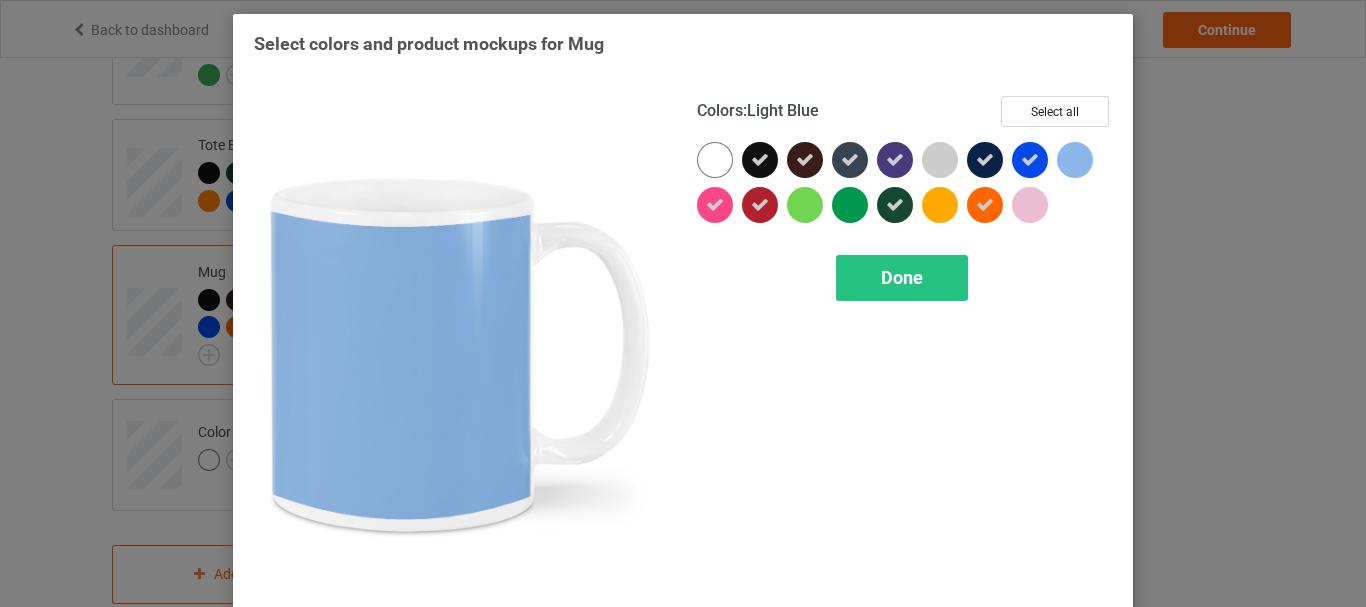 click at bounding box center (1075, 160) 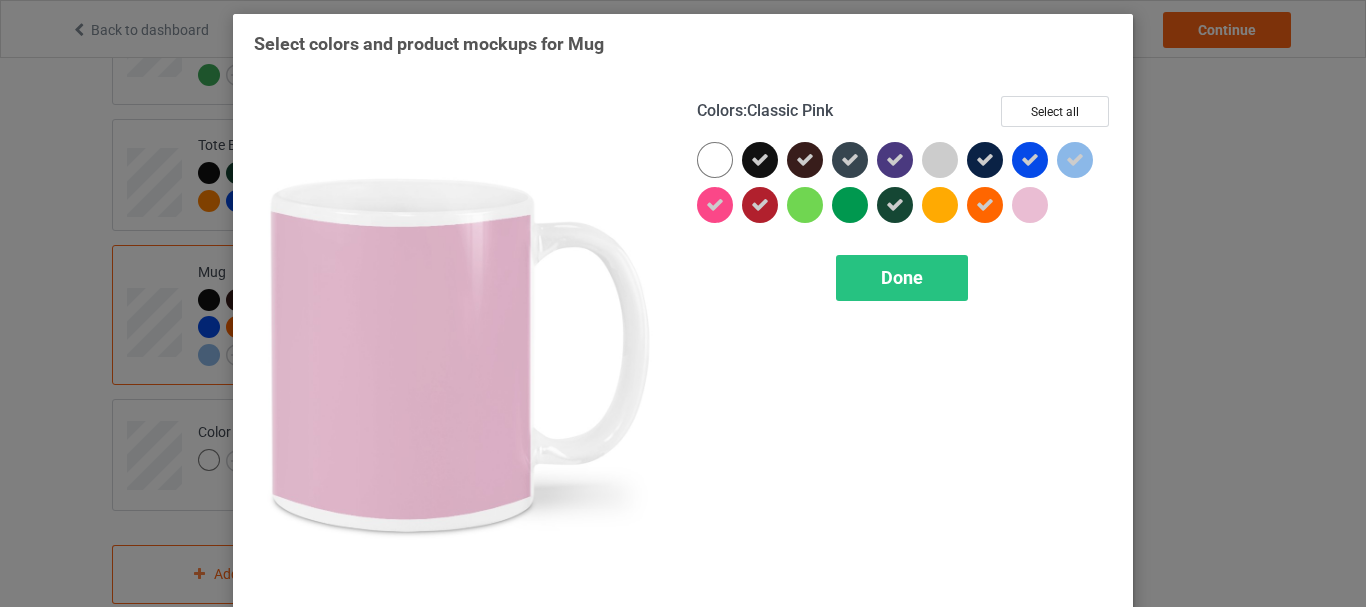 click at bounding box center [1030, 205] 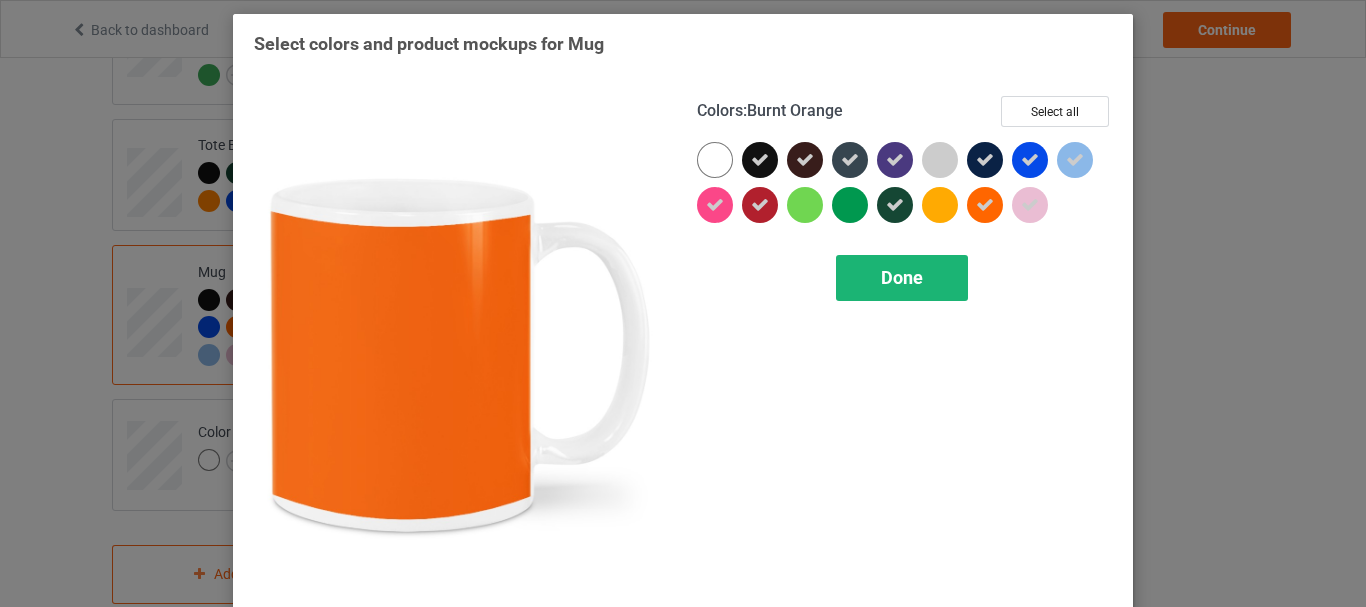 click on "Done" at bounding box center [902, 277] 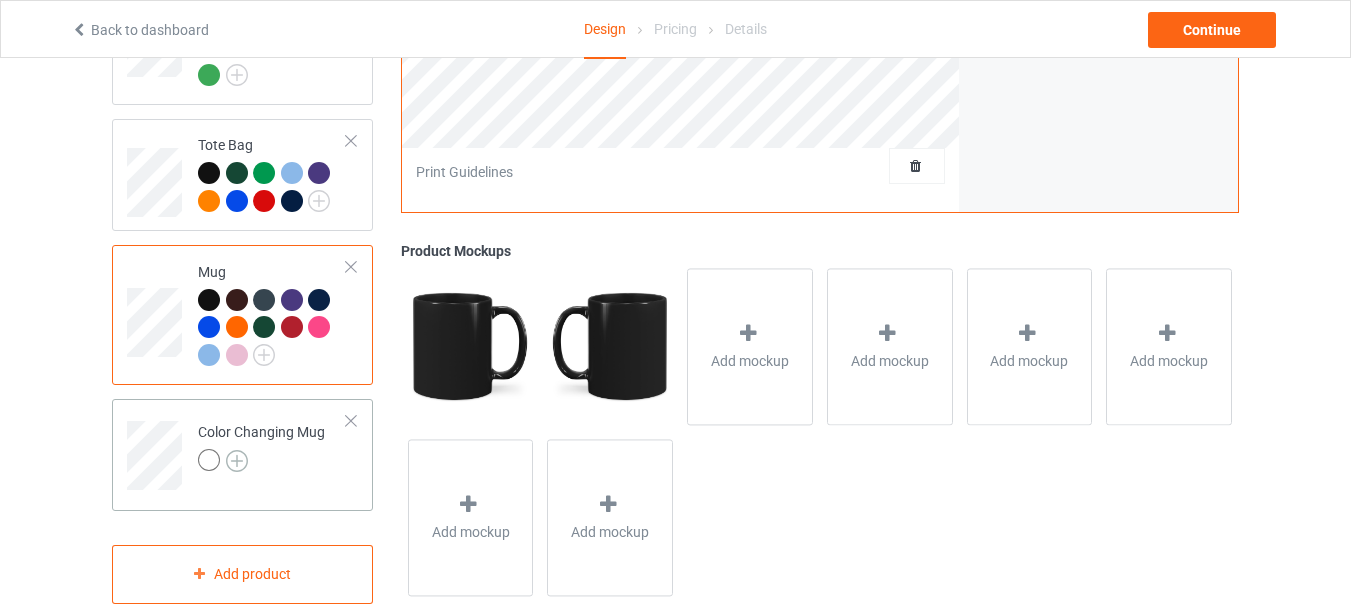click at bounding box center [237, 461] 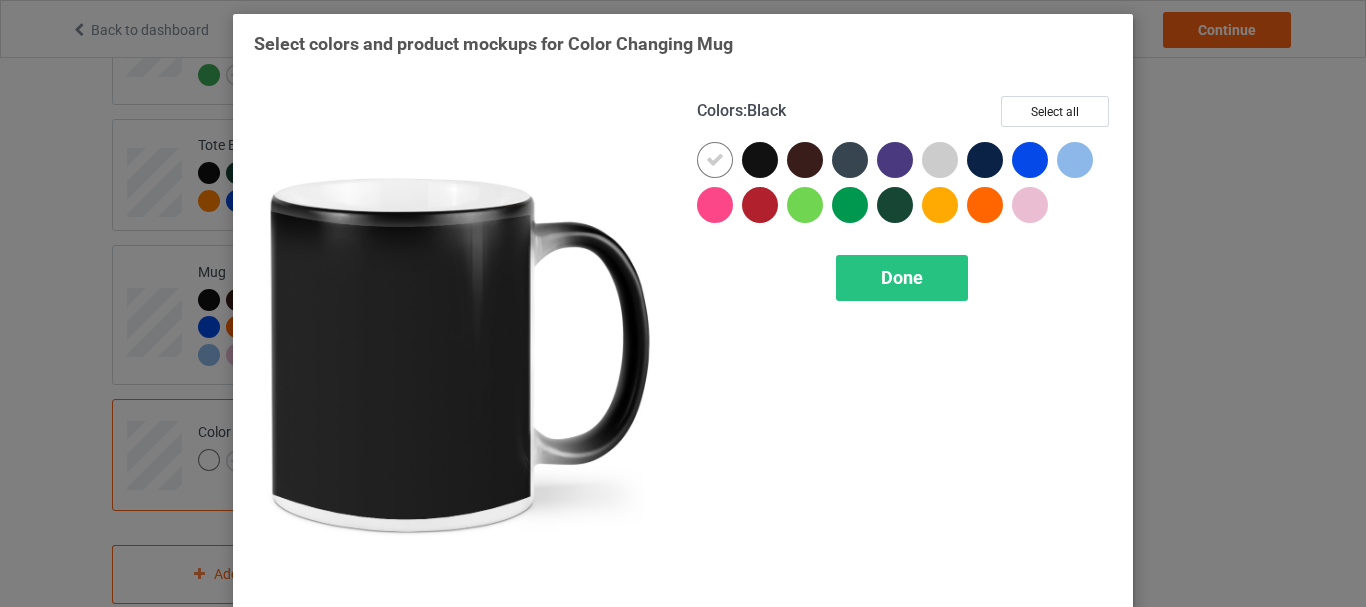 click at bounding box center [760, 160] 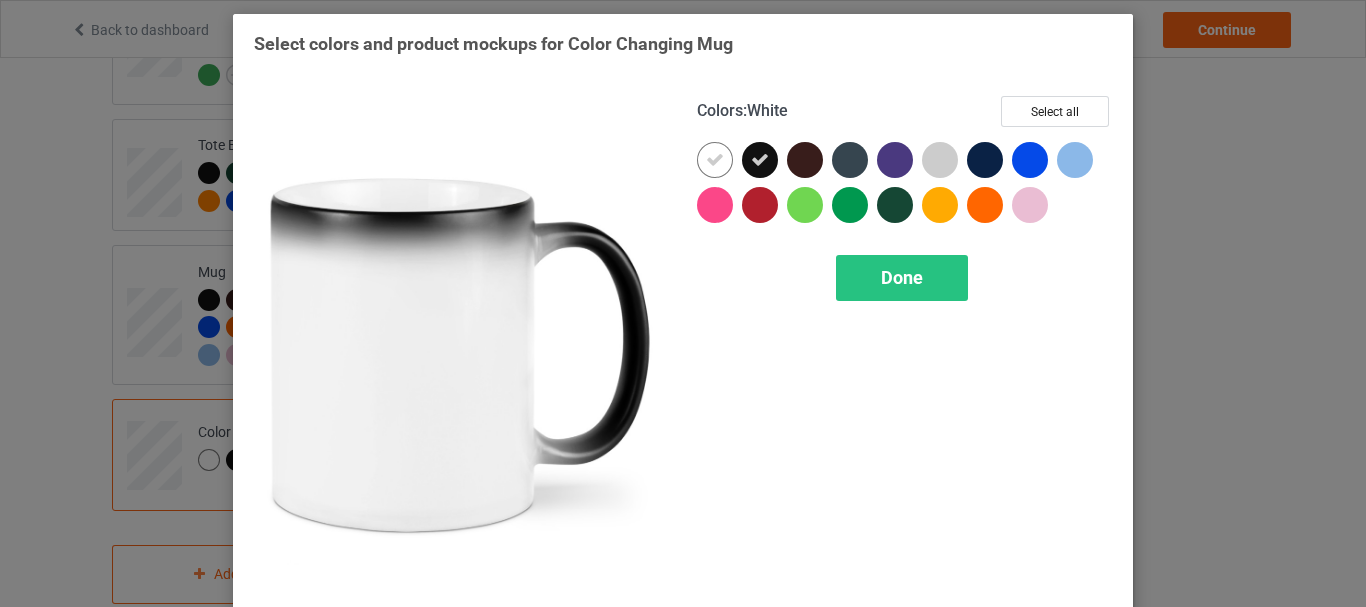 click at bounding box center (715, 160) 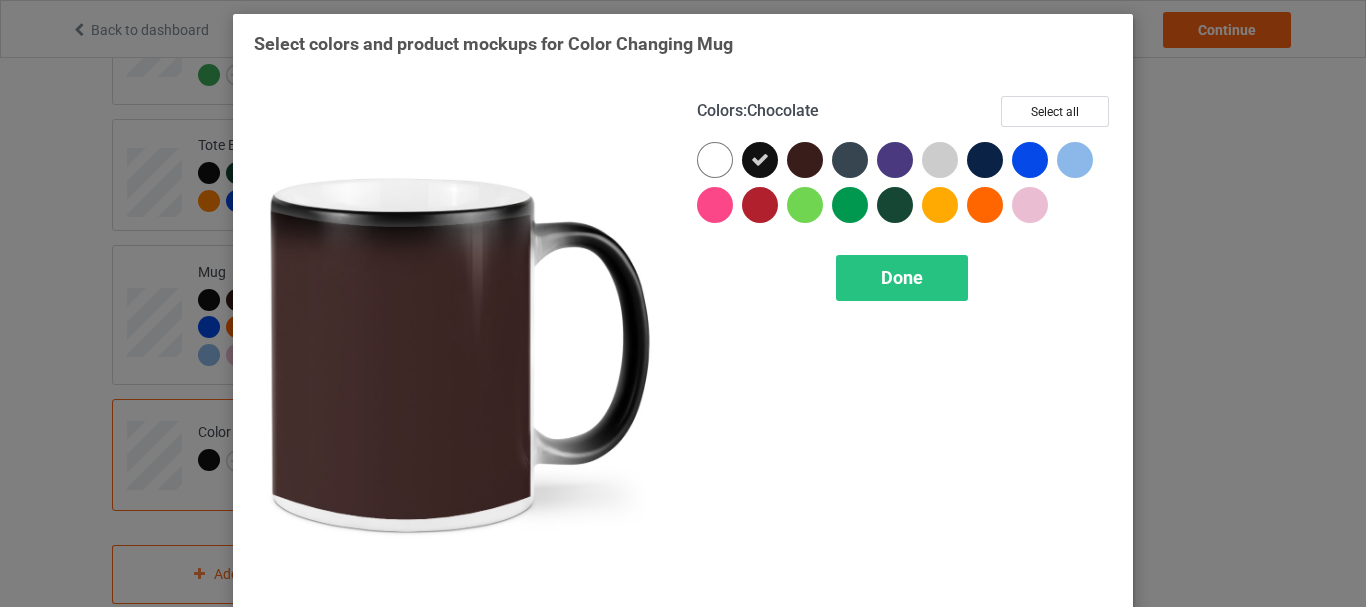 click at bounding box center (805, 160) 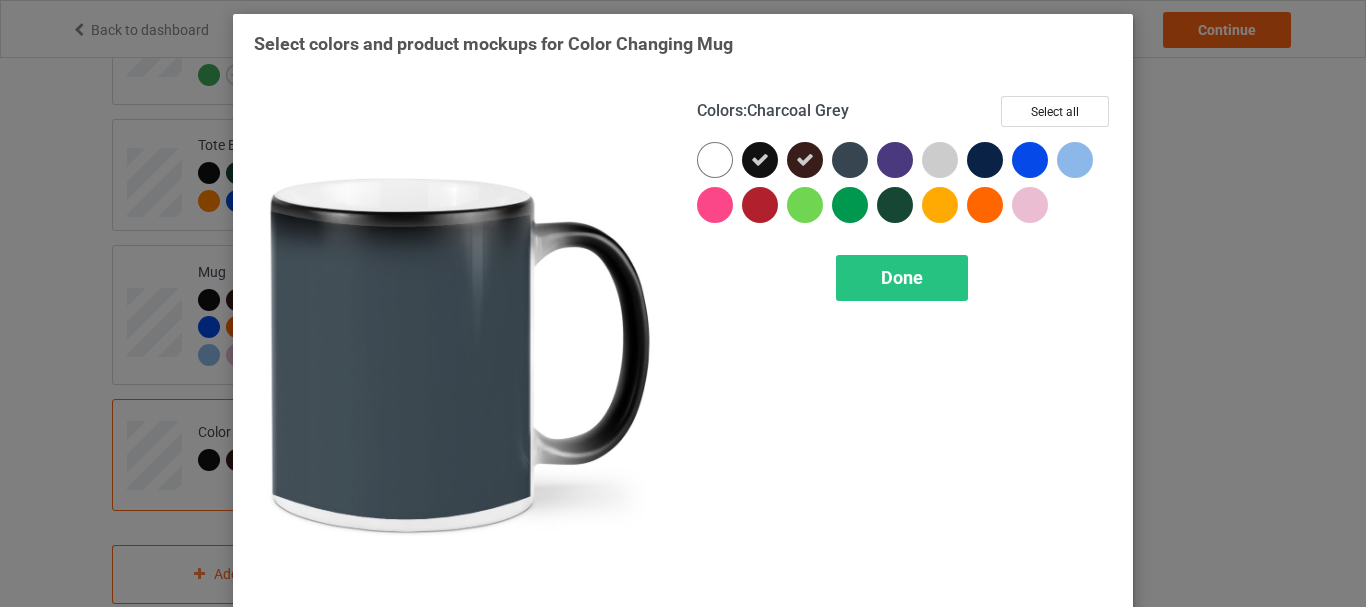 click at bounding box center [850, 160] 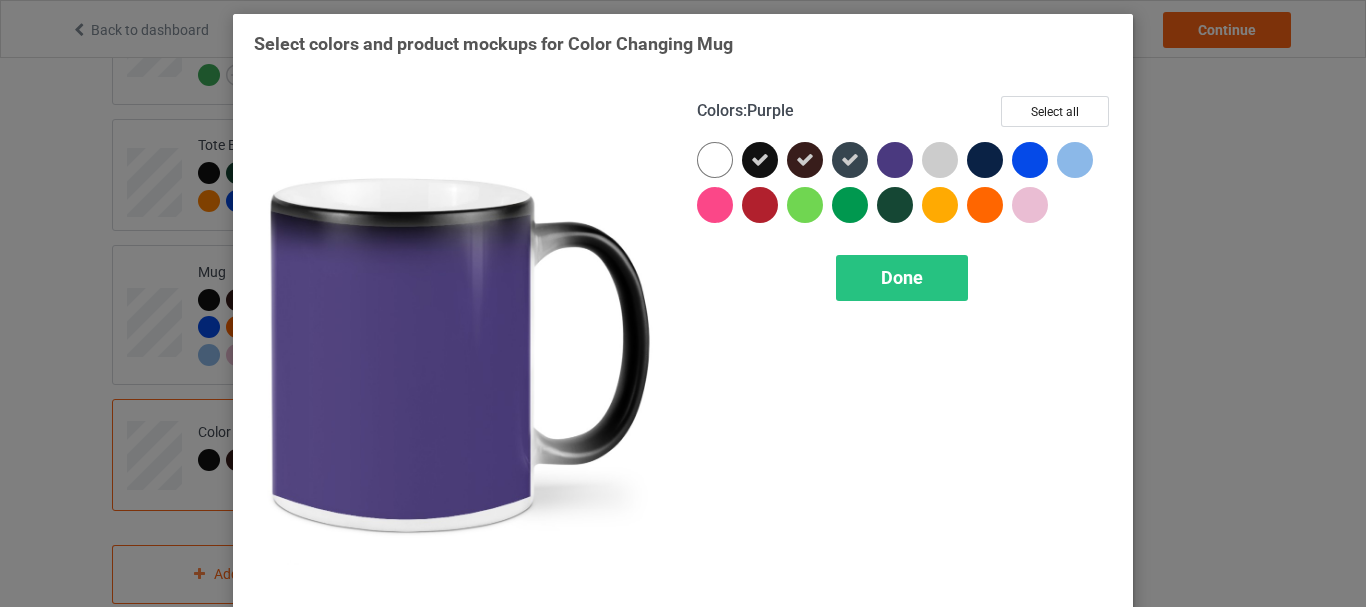 click at bounding box center [895, 160] 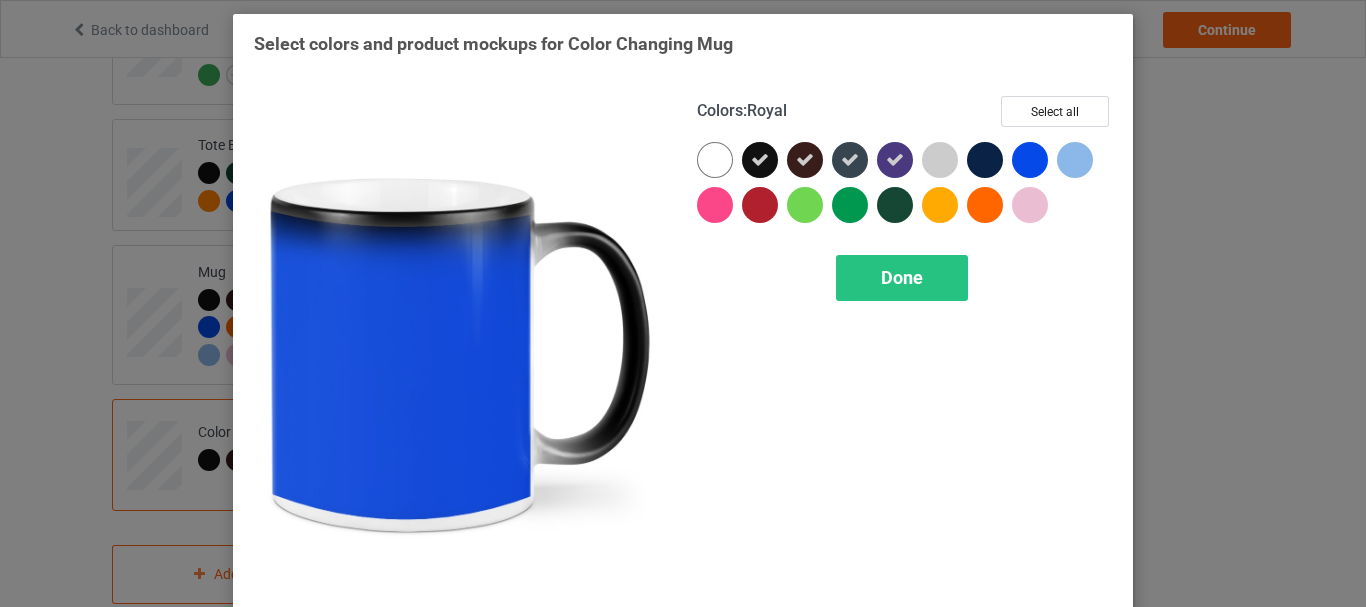 click at bounding box center [1030, 160] 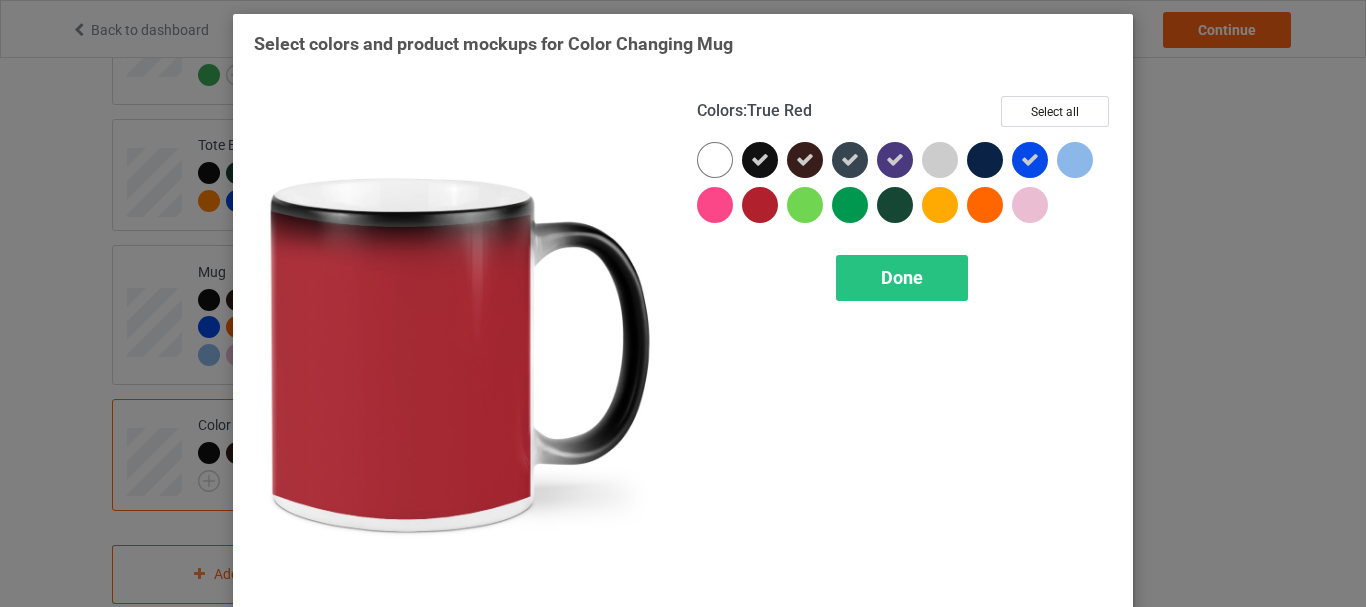 click at bounding box center [760, 205] 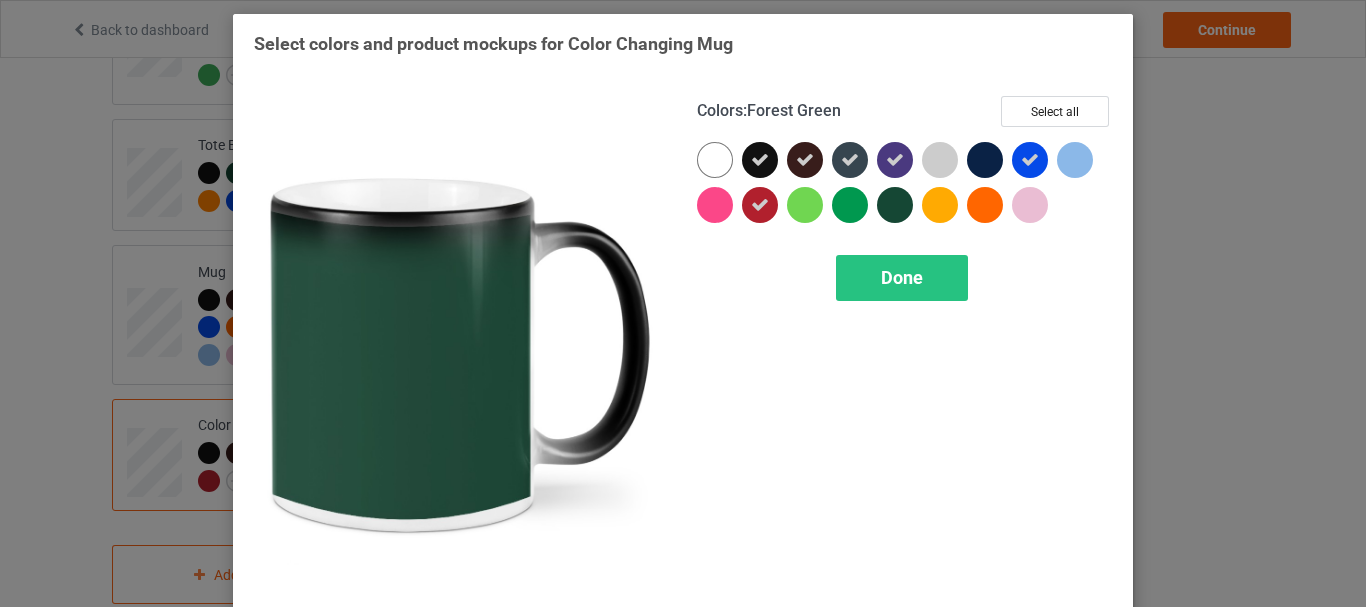 click at bounding box center (895, 205) 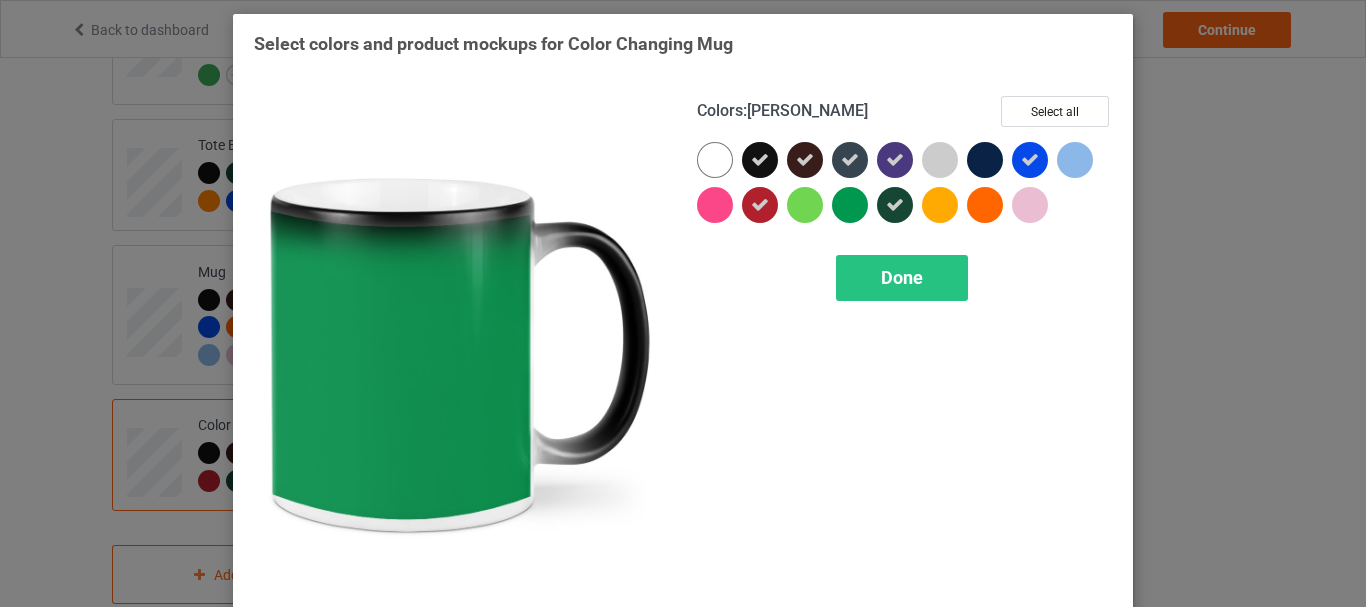 click at bounding box center (850, 205) 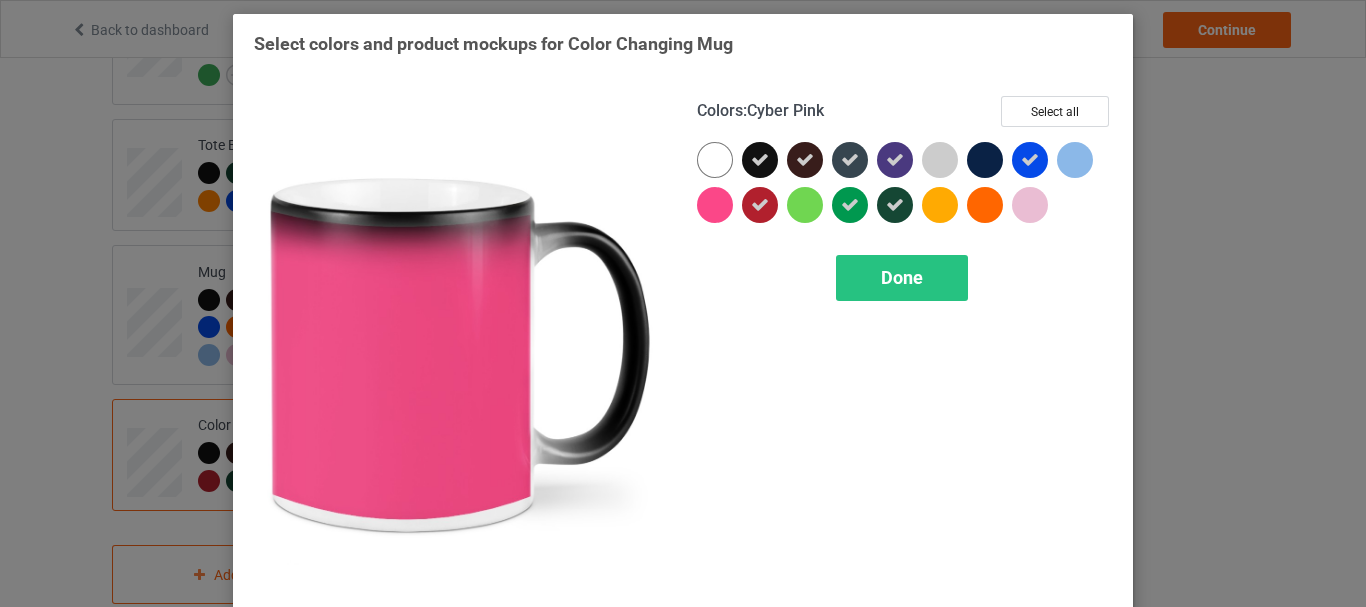 click at bounding box center [715, 205] 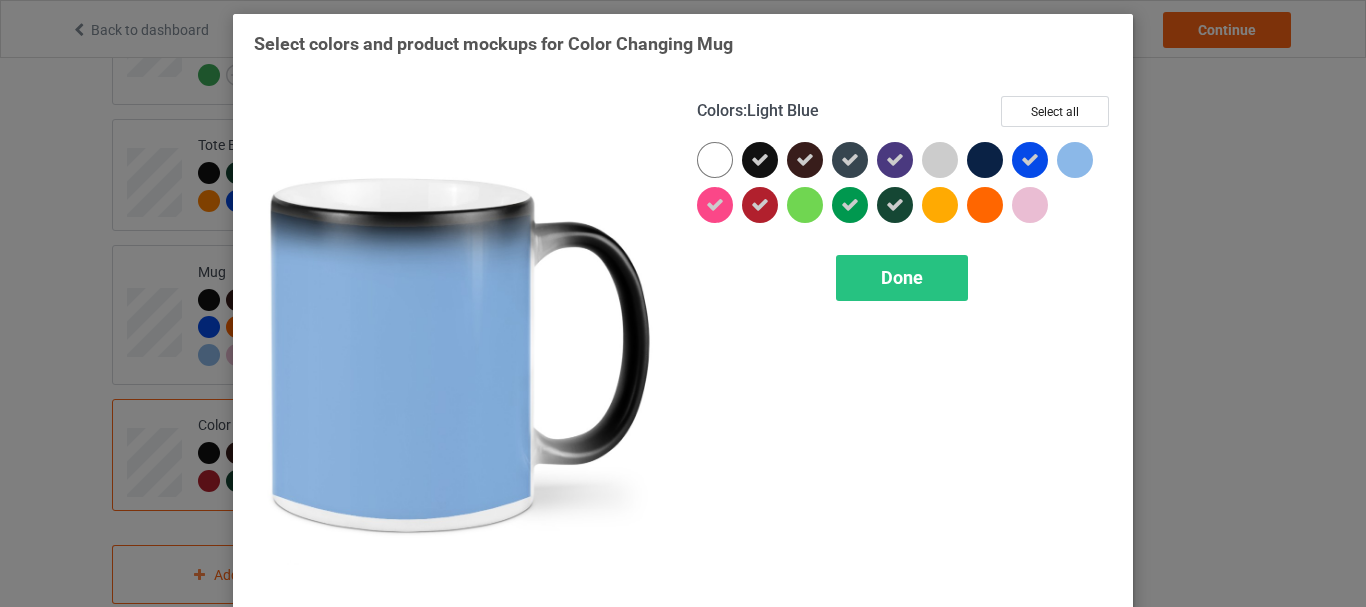 click at bounding box center (1075, 160) 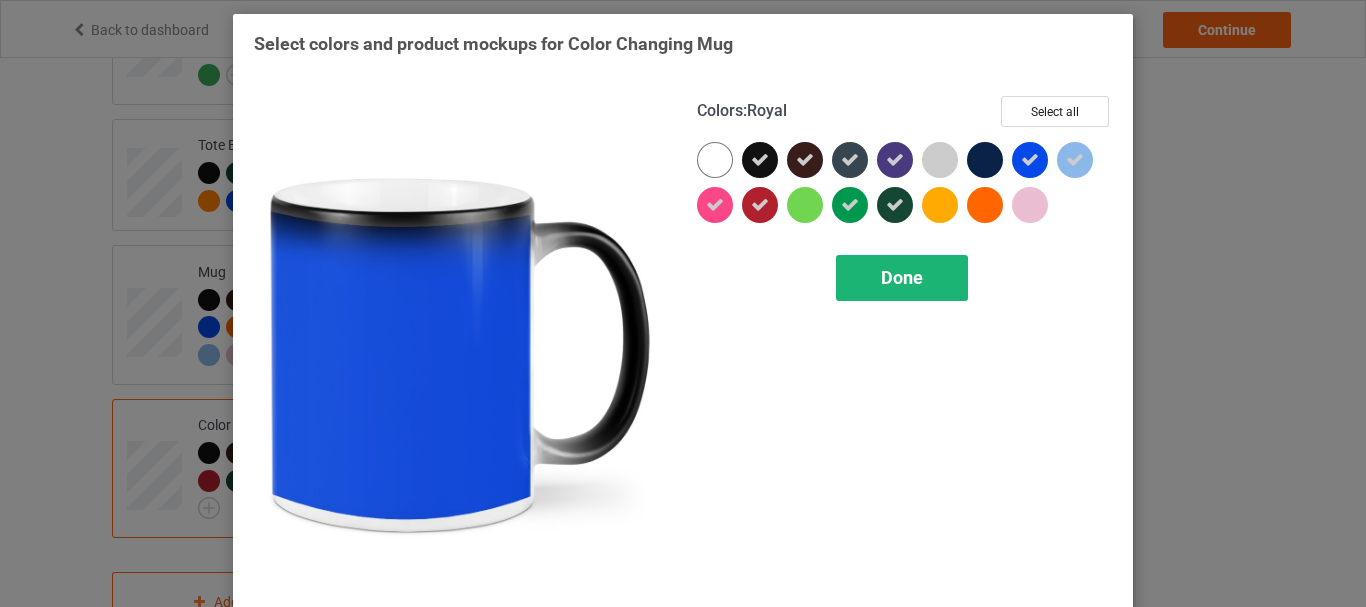 click on "Done" at bounding box center [902, 278] 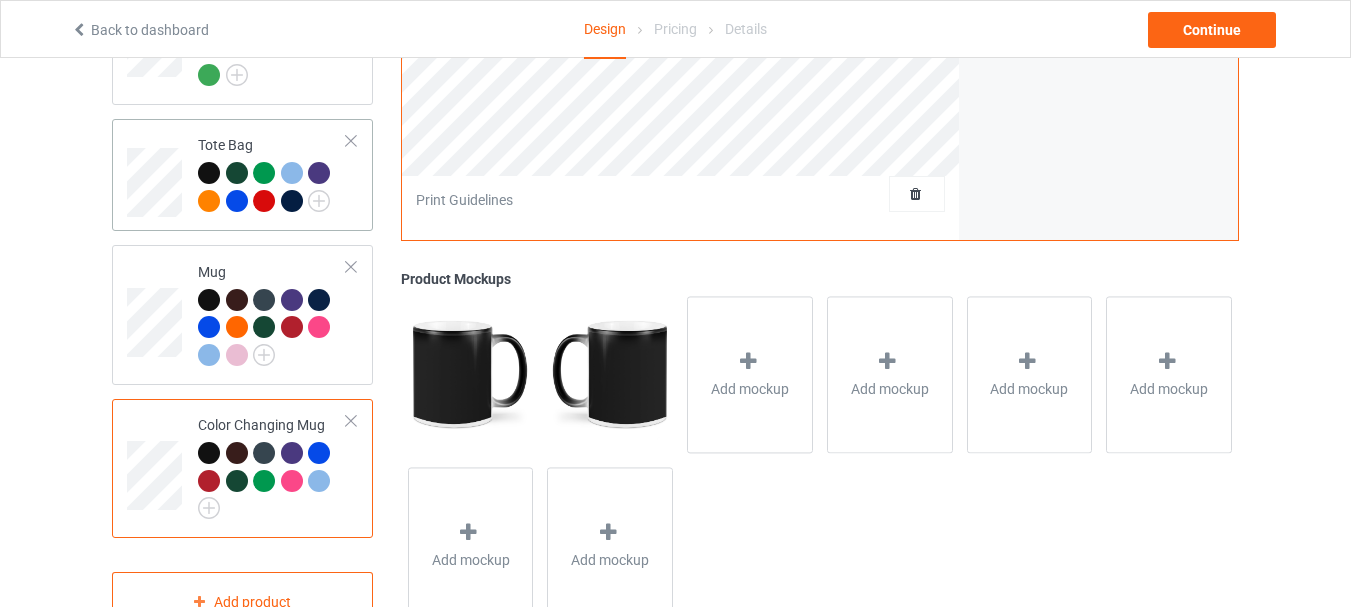 click at bounding box center [351, 141] 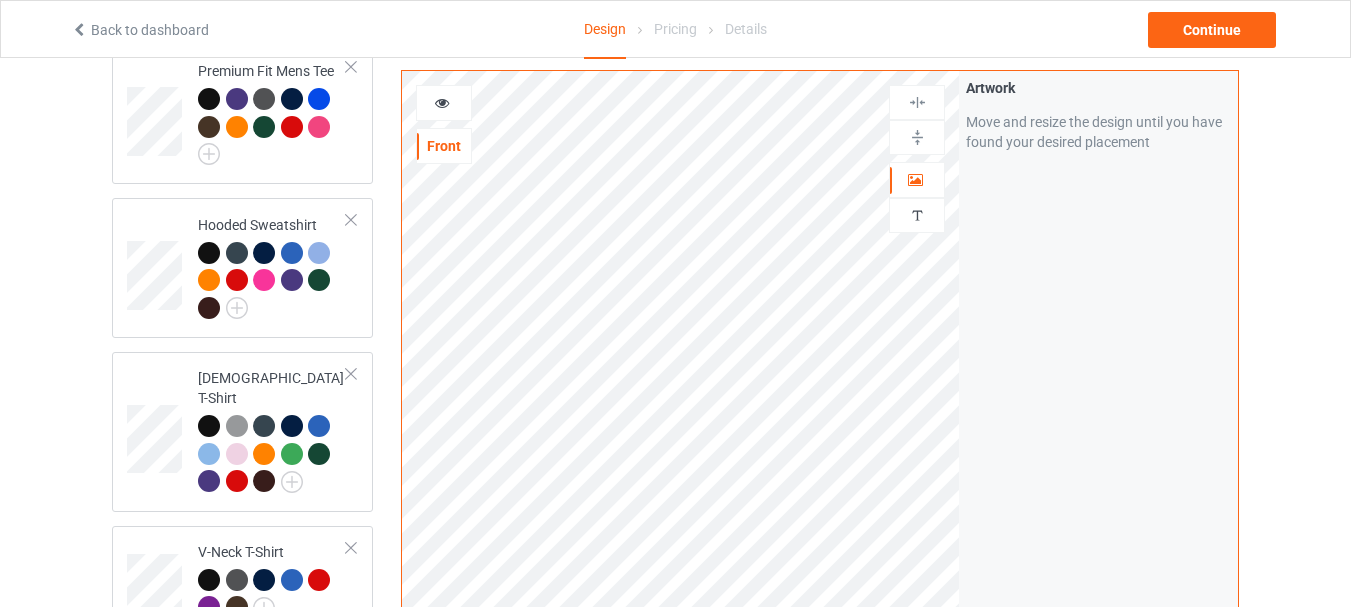scroll, scrollTop: 0, scrollLeft: 0, axis: both 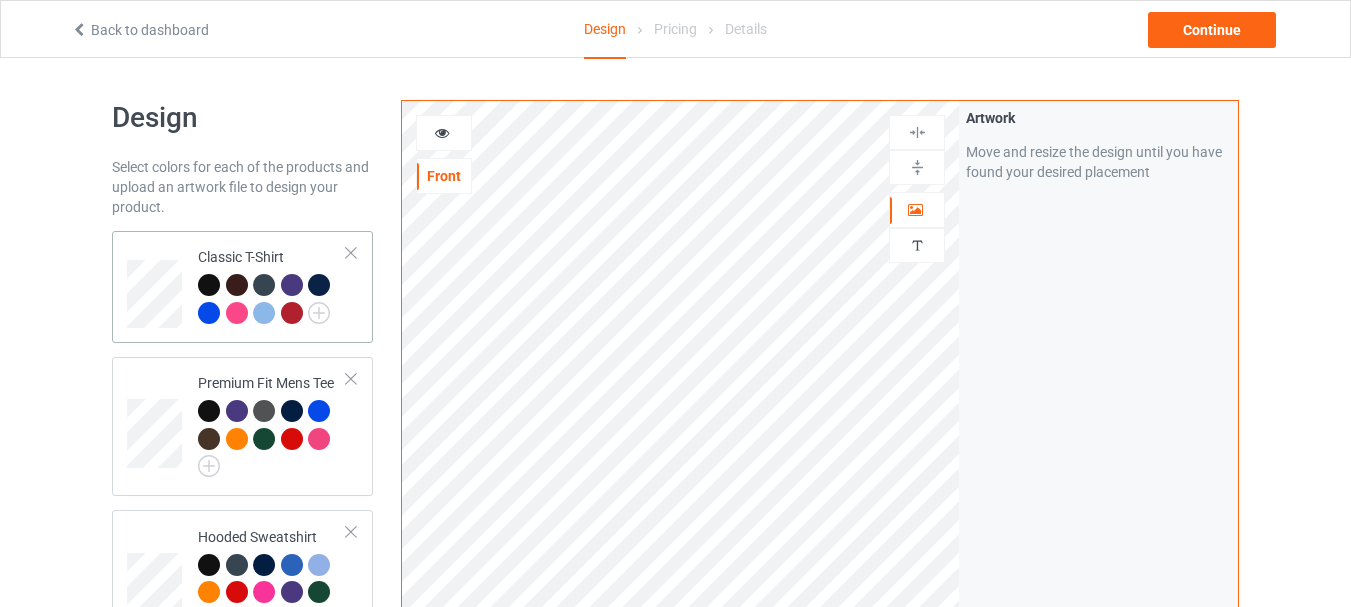 click at bounding box center (351, 253) 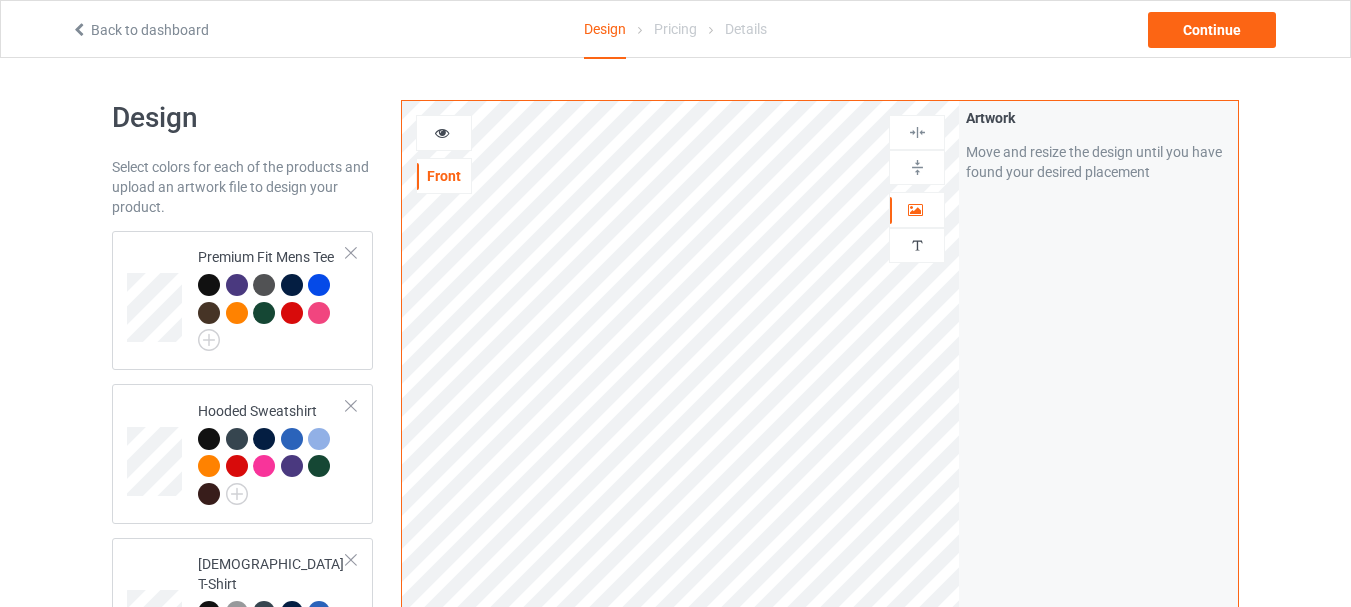click at bounding box center (351, 253) 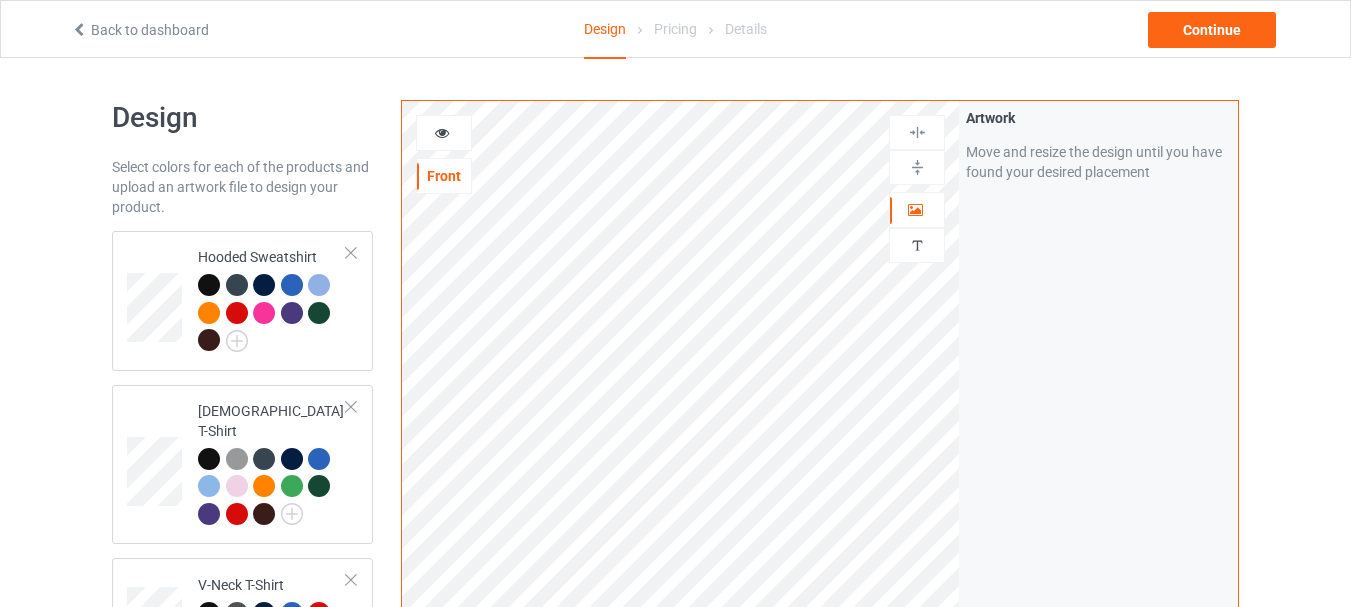 click at bounding box center [351, 253] 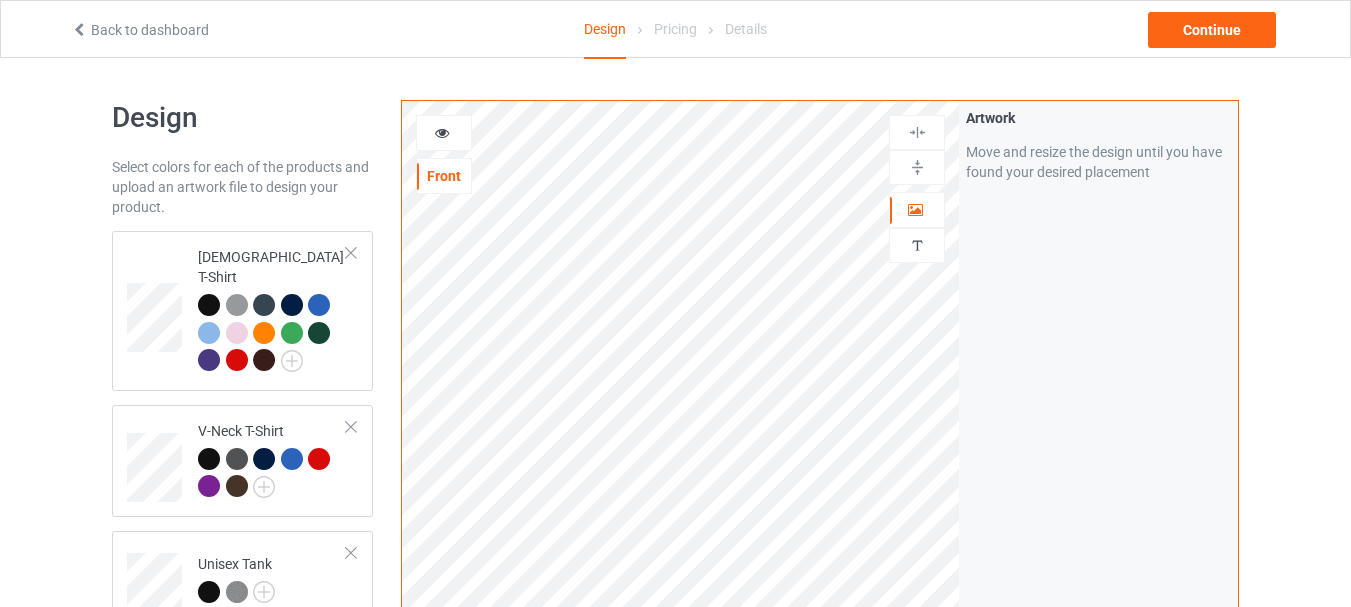 click at bounding box center (351, 253) 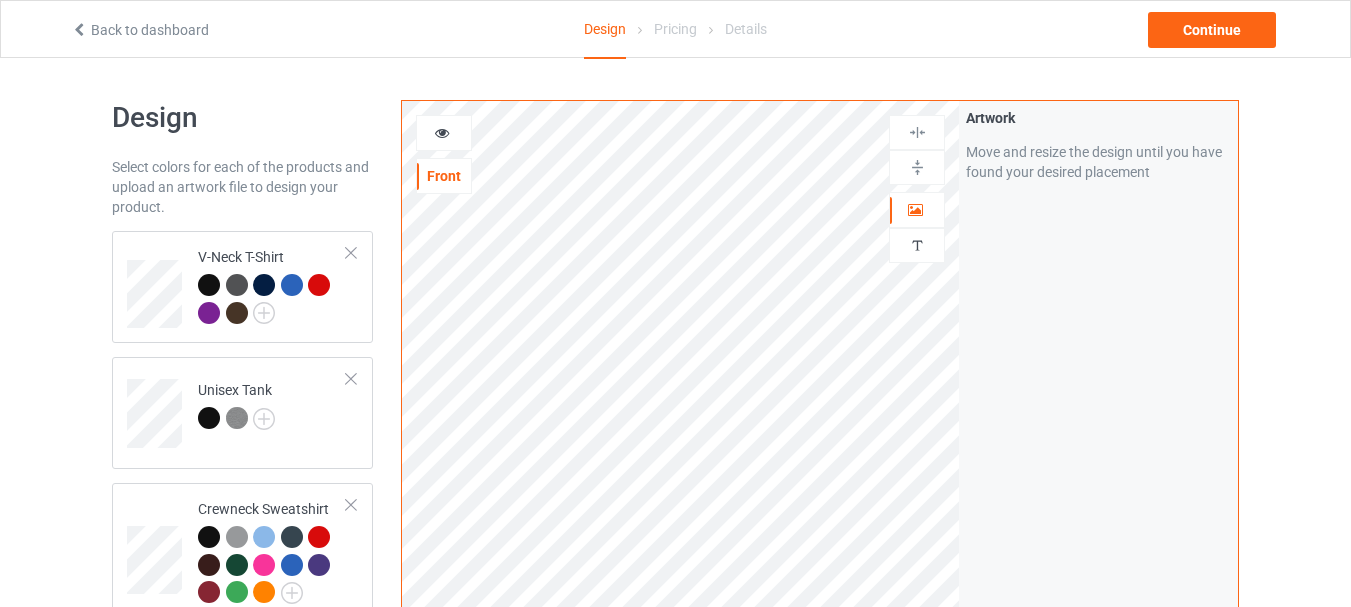 click at bounding box center [351, 253] 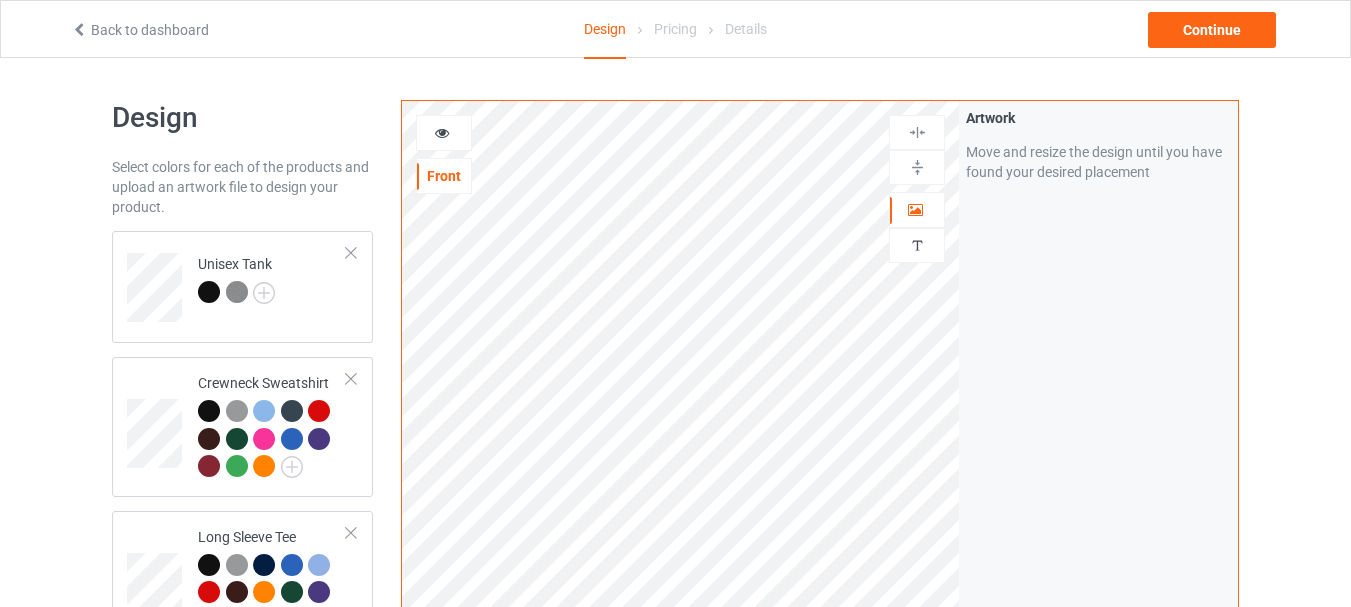 click at bounding box center (351, 253) 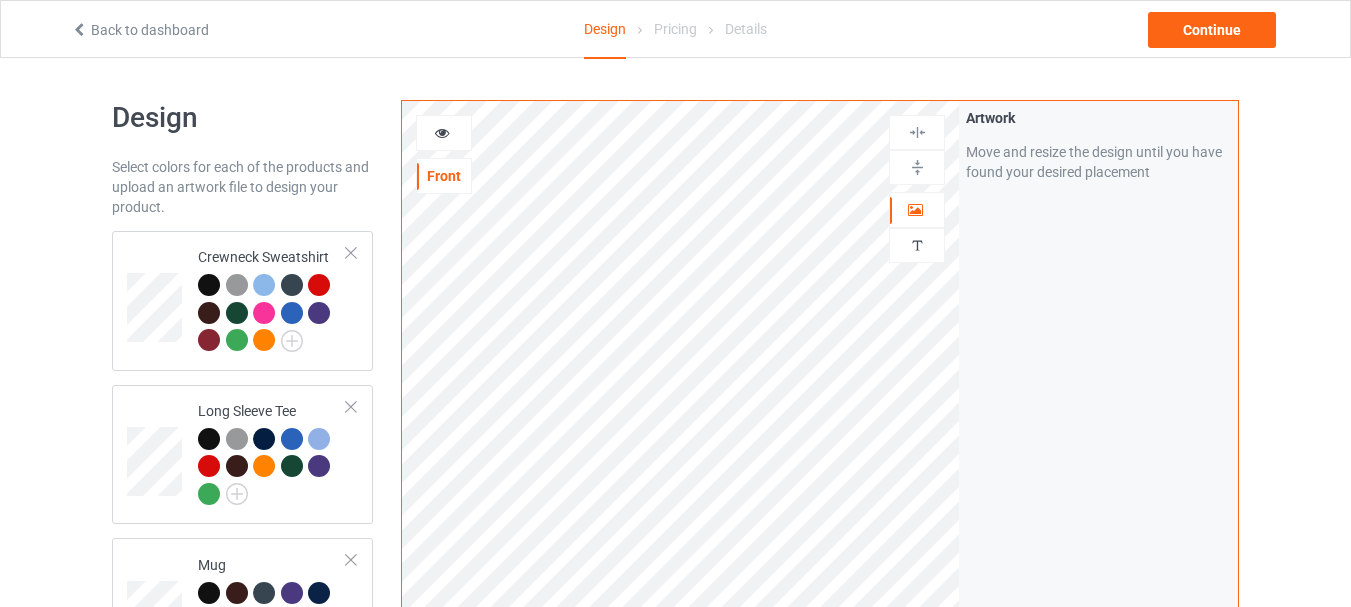 click at bounding box center (351, 253) 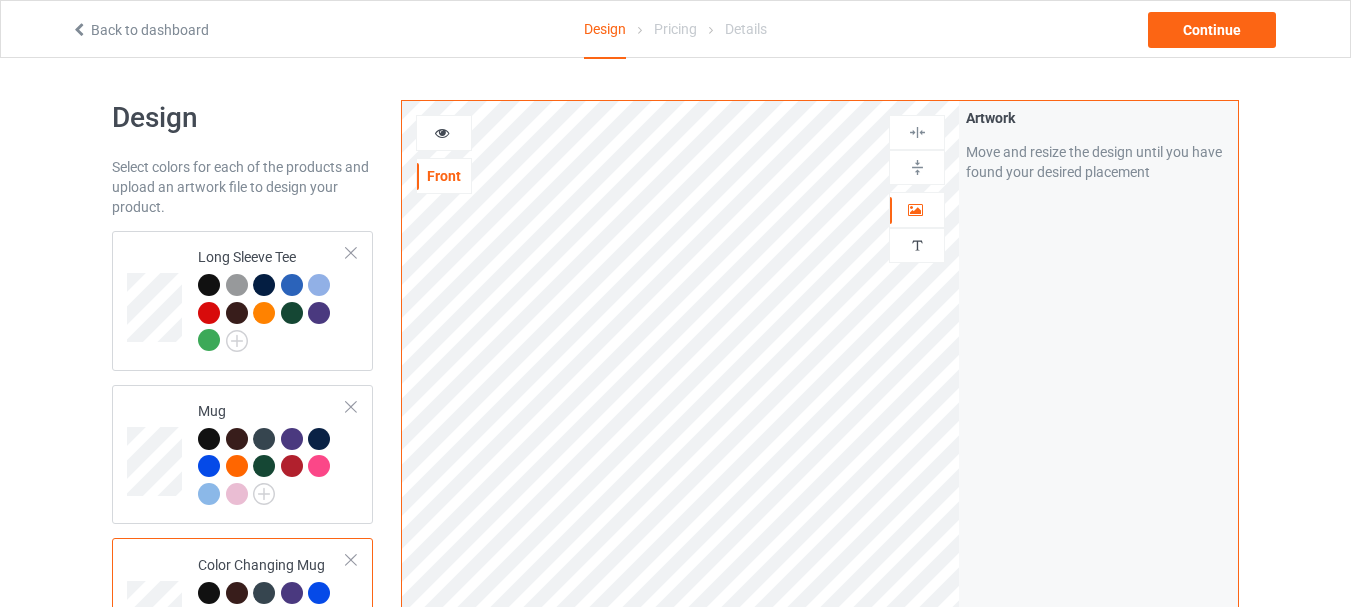 click at bounding box center (351, 253) 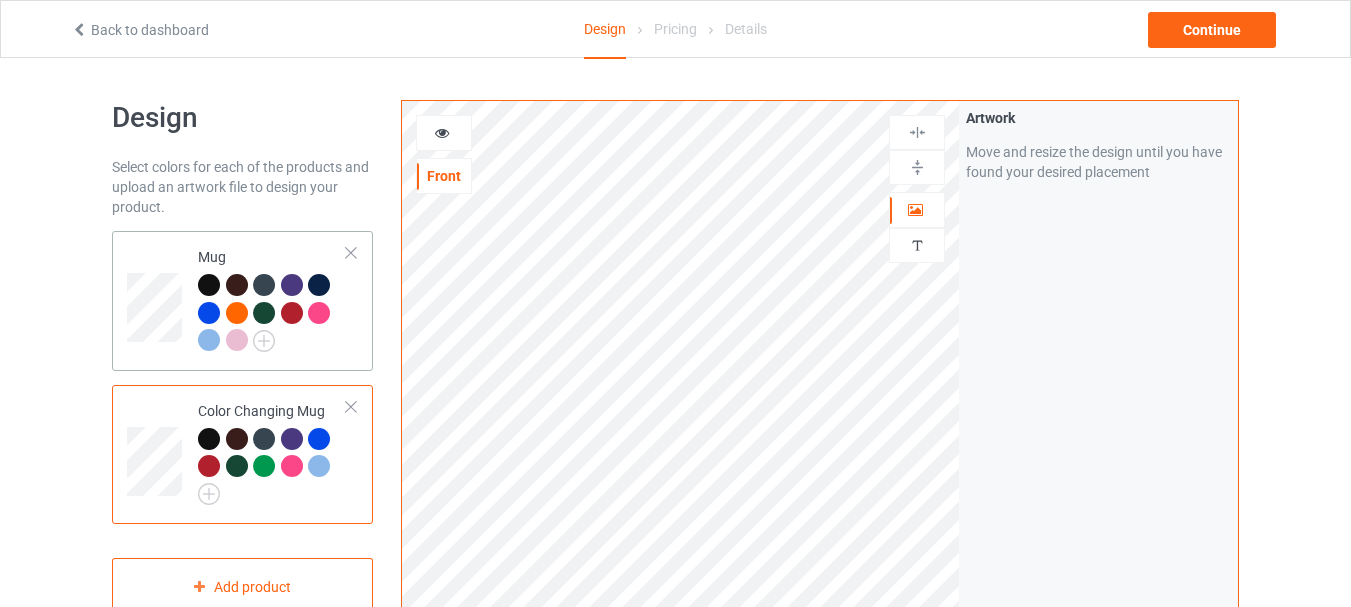 click at bounding box center [209, 285] 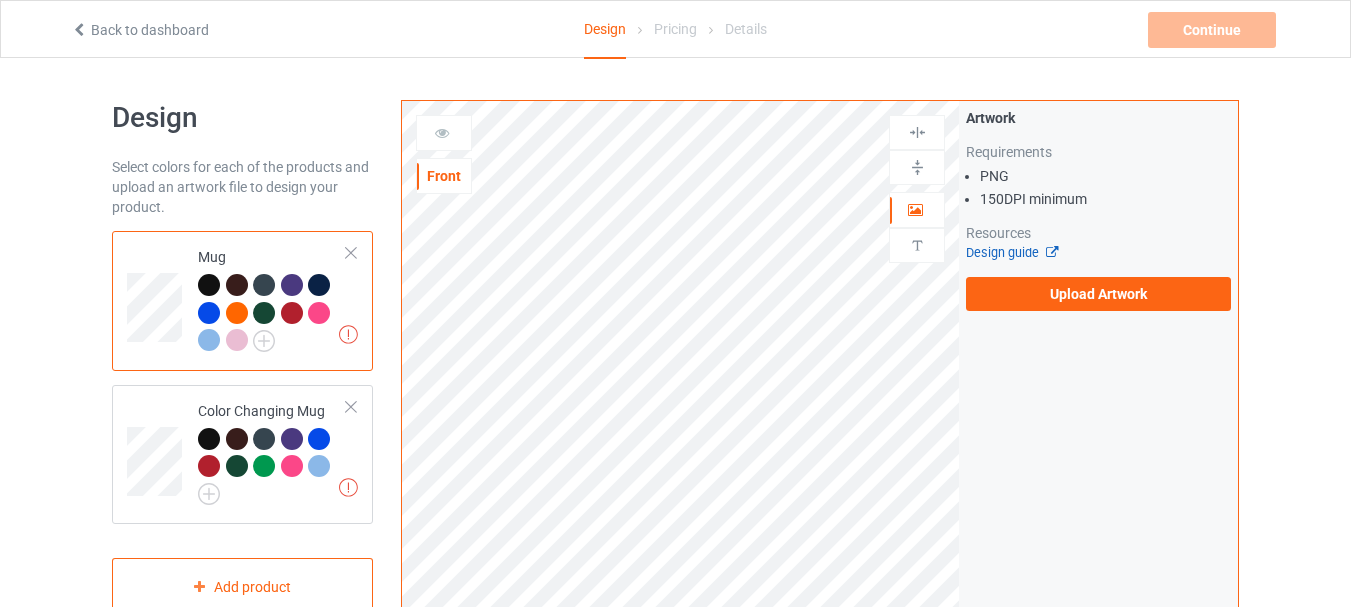 click on "Design guide" at bounding box center [1011, 252] 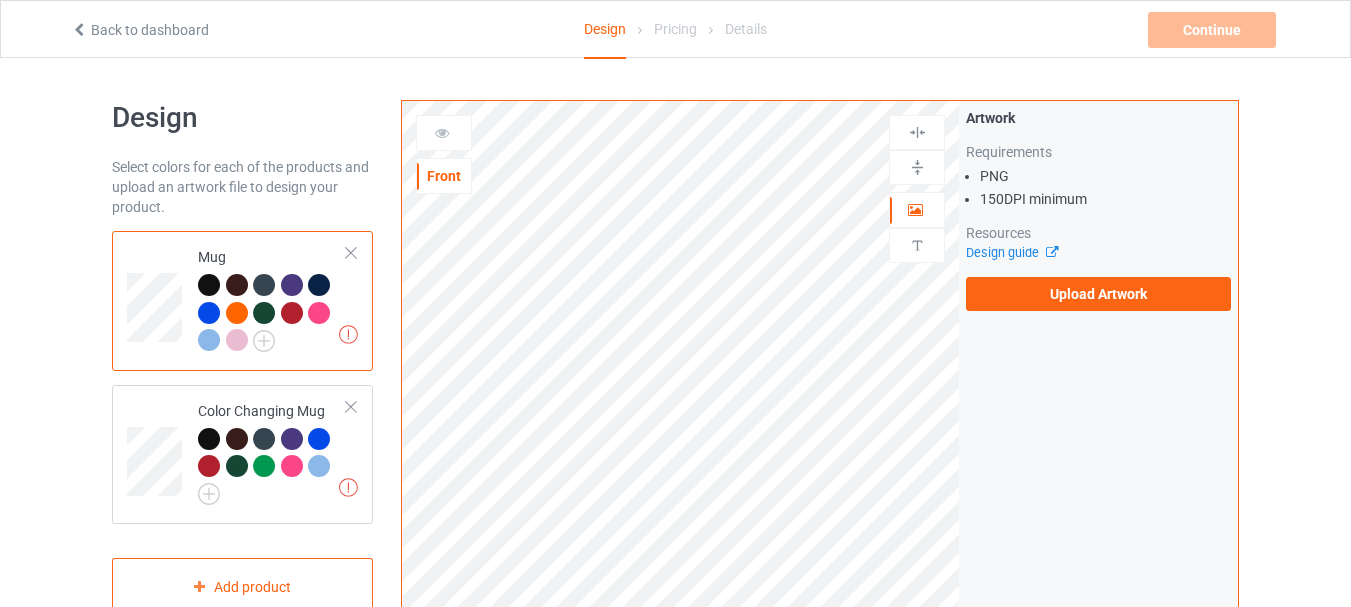 click at bounding box center [442, 130] 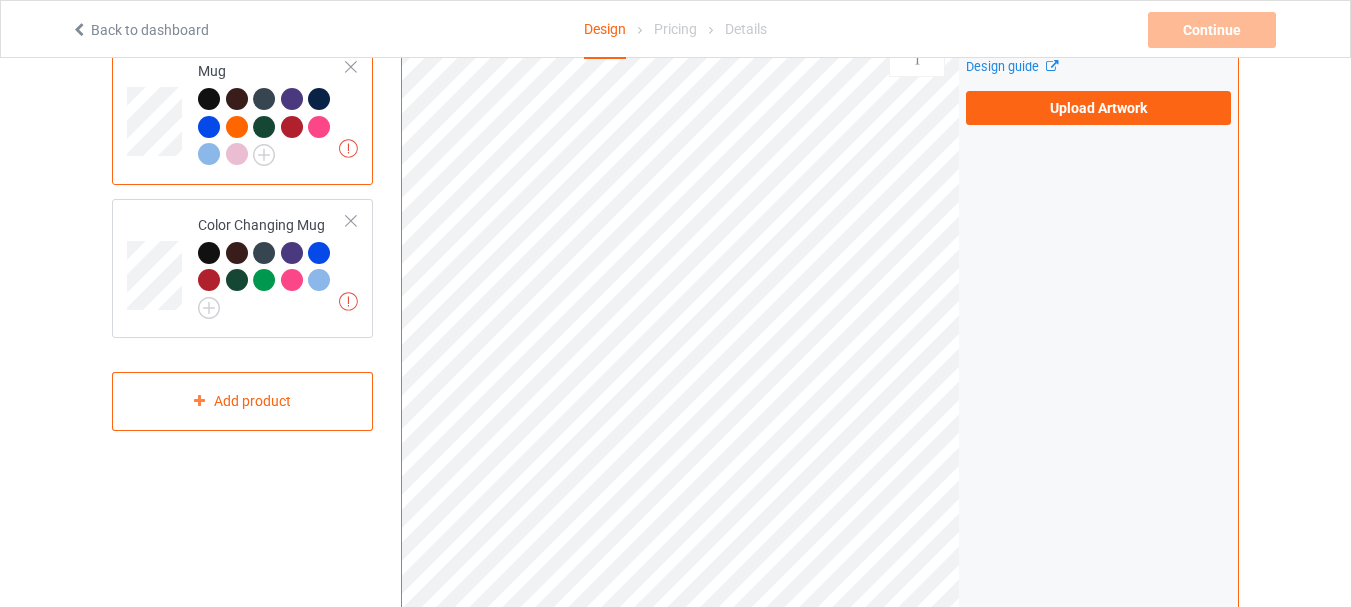 scroll, scrollTop: 34, scrollLeft: 0, axis: vertical 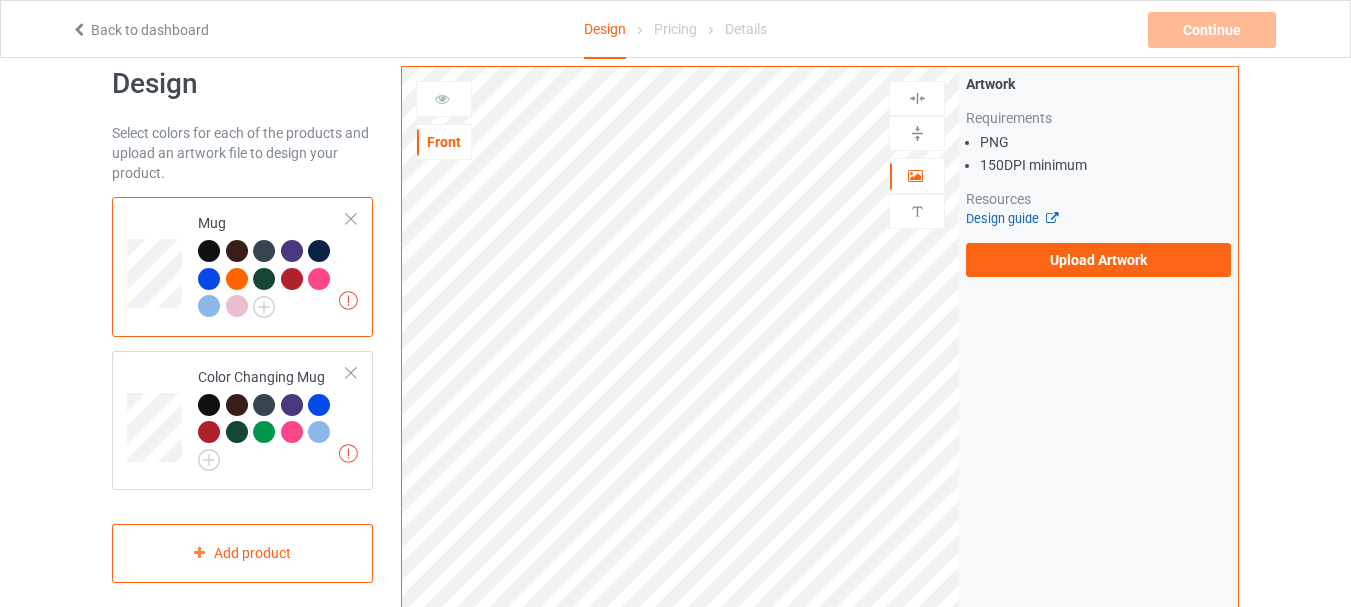 click on "Design guide" at bounding box center (1011, 218) 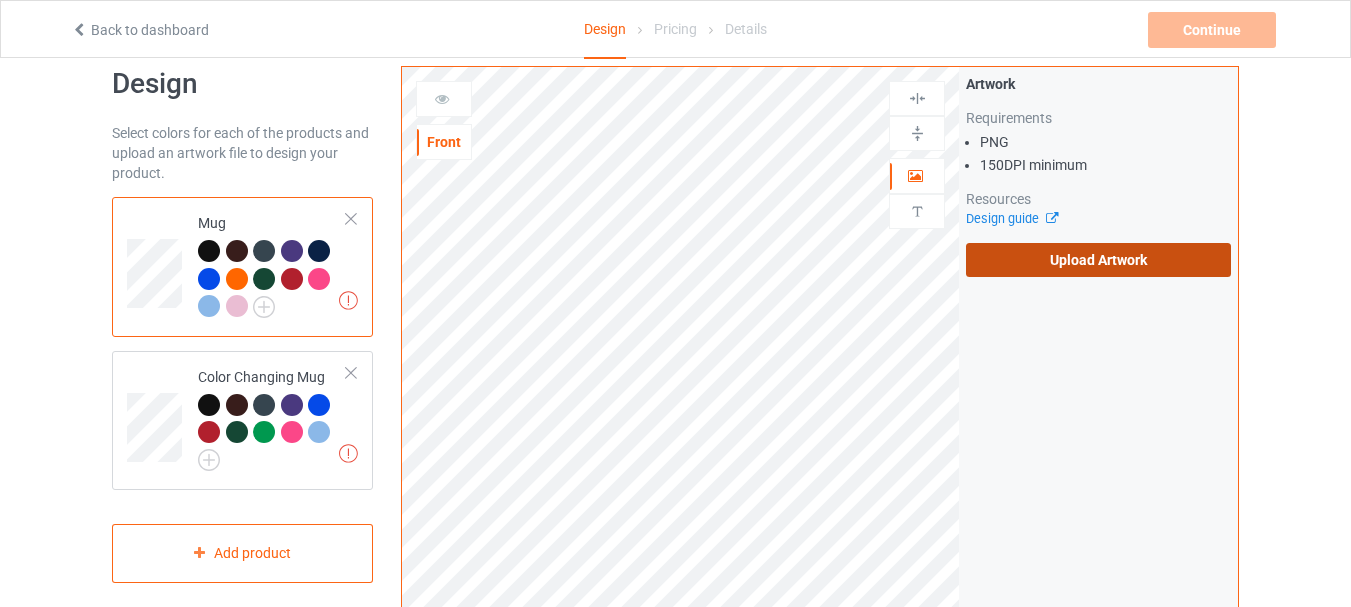 click on "Upload Artwork" at bounding box center (1098, 260) 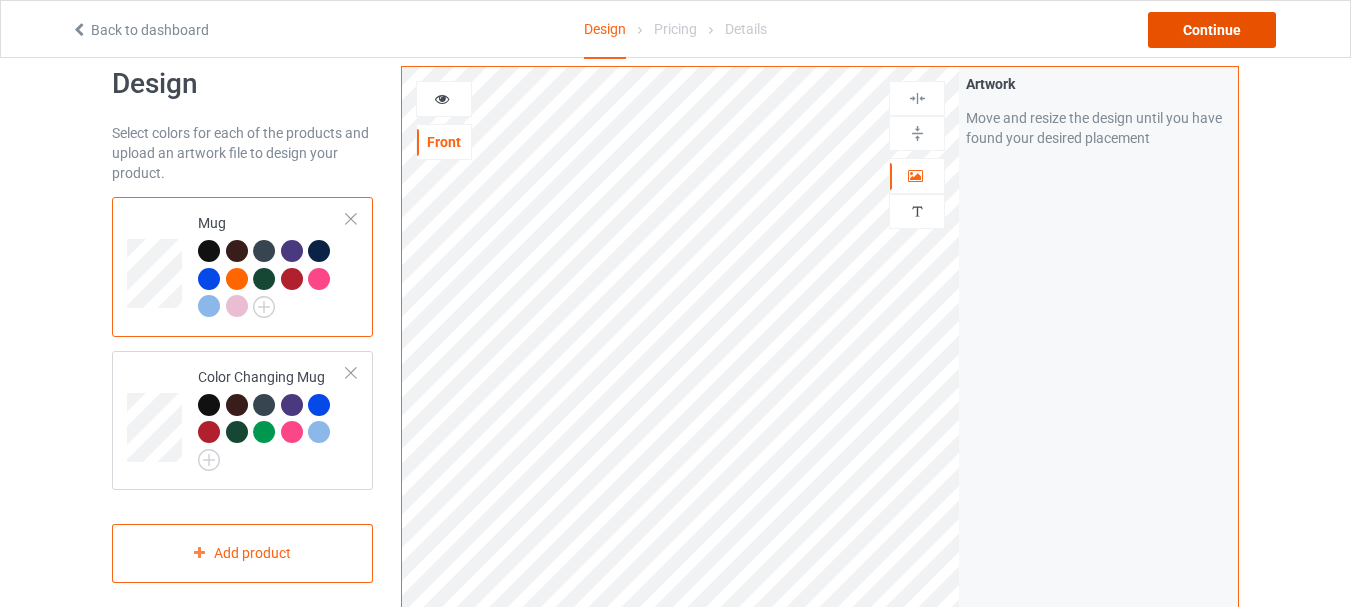 click on "Continue" at bounding box center (1212, 30) 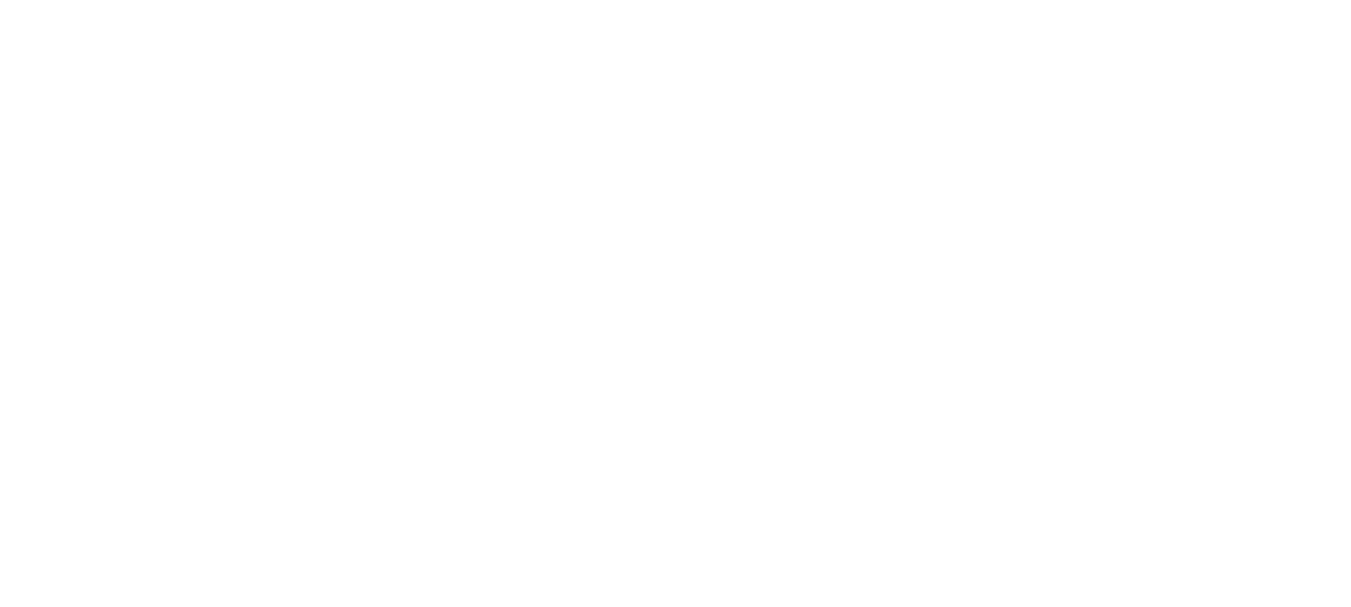 scroll, scrollTop: 0, scrollLeft: 0, axis: both 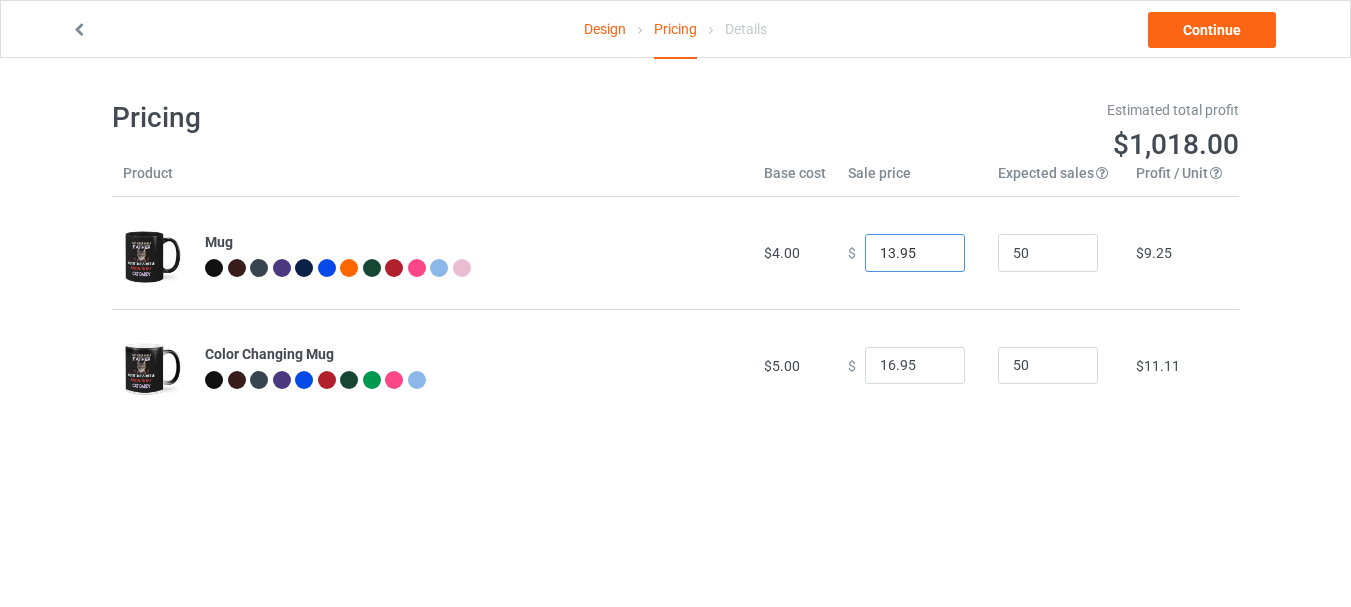 type on "13.95" 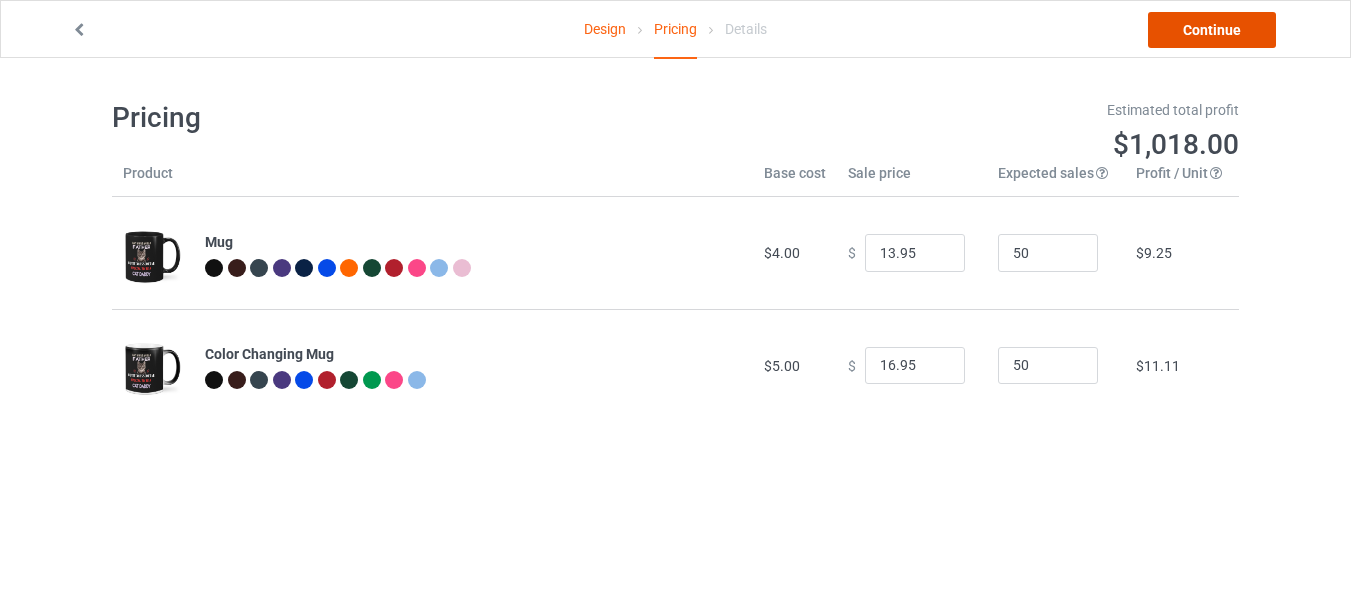 click on "Continue" at bounding box center (1212, 30) 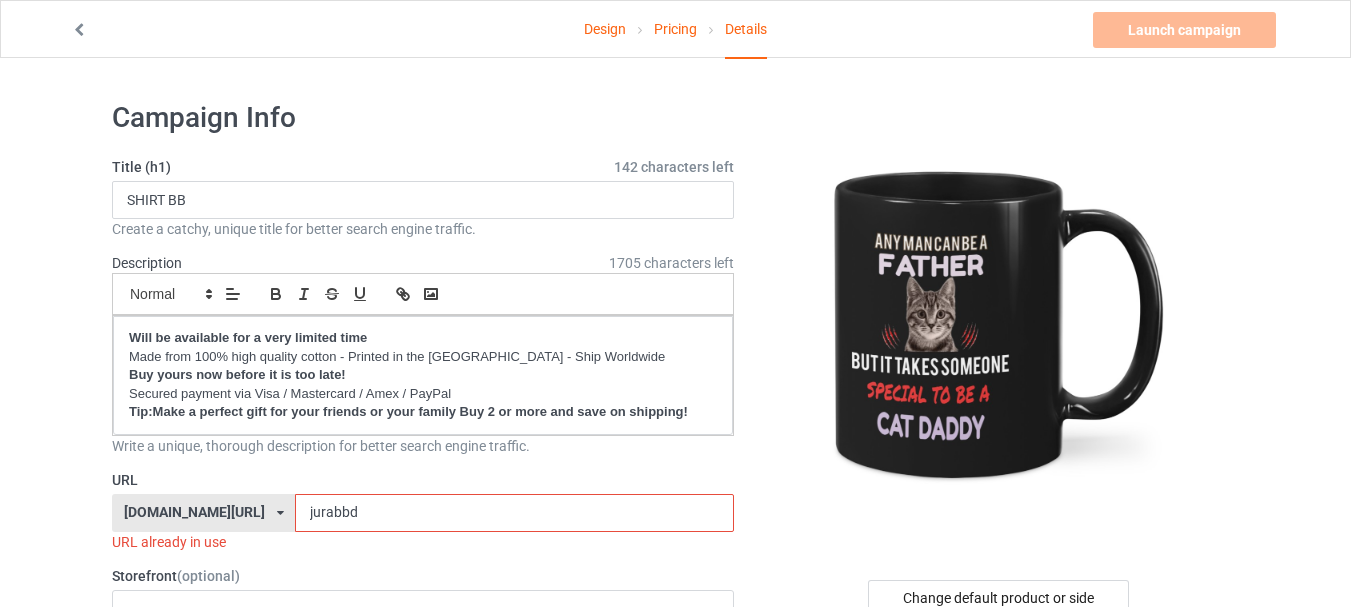 click on "Pricing" at bounding box center [675, 29] 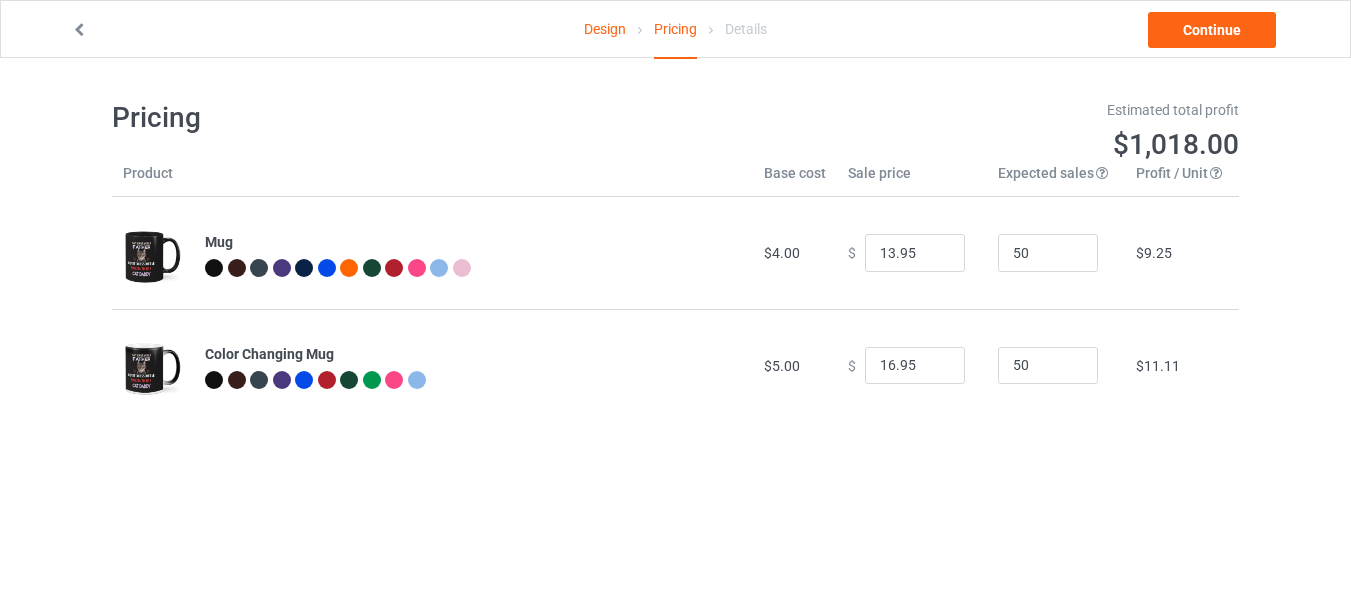 click on "Design" at bounding box center (605, 29) 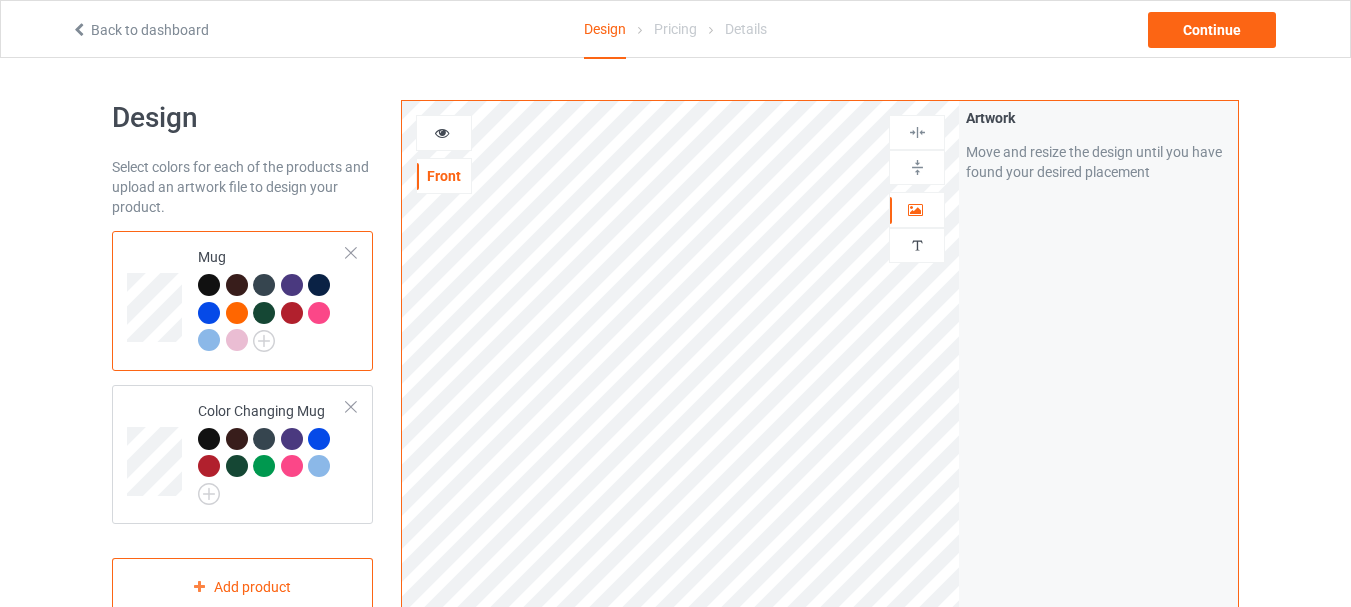 scroll, scrollTop: 109, scrollLeft: 0, axis: vertical 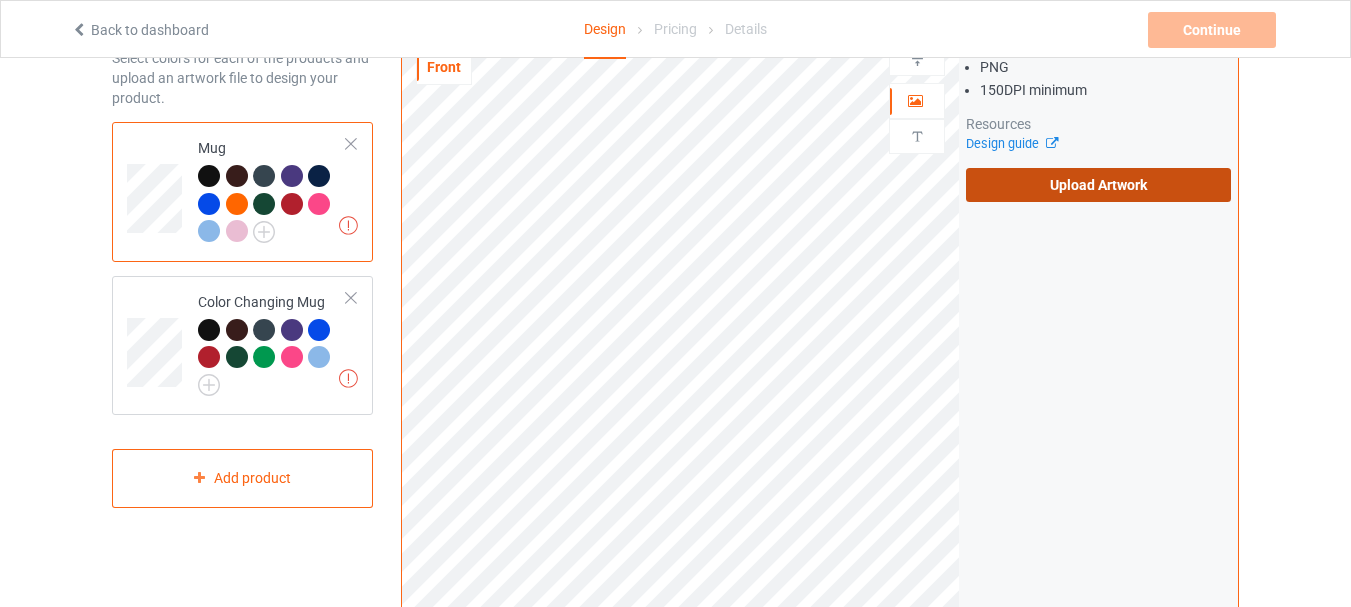 click on "Upload Artwork" at bounding box center (1098, 185) 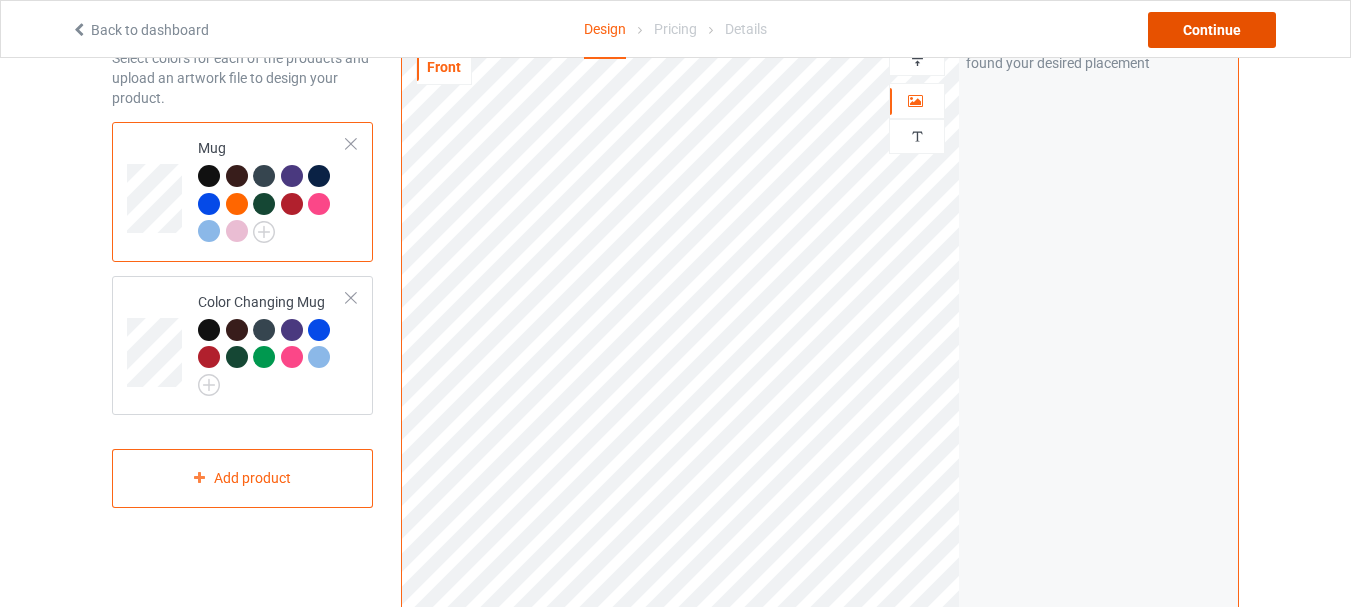 click on "Continue" at bounding box center [1212, 30] 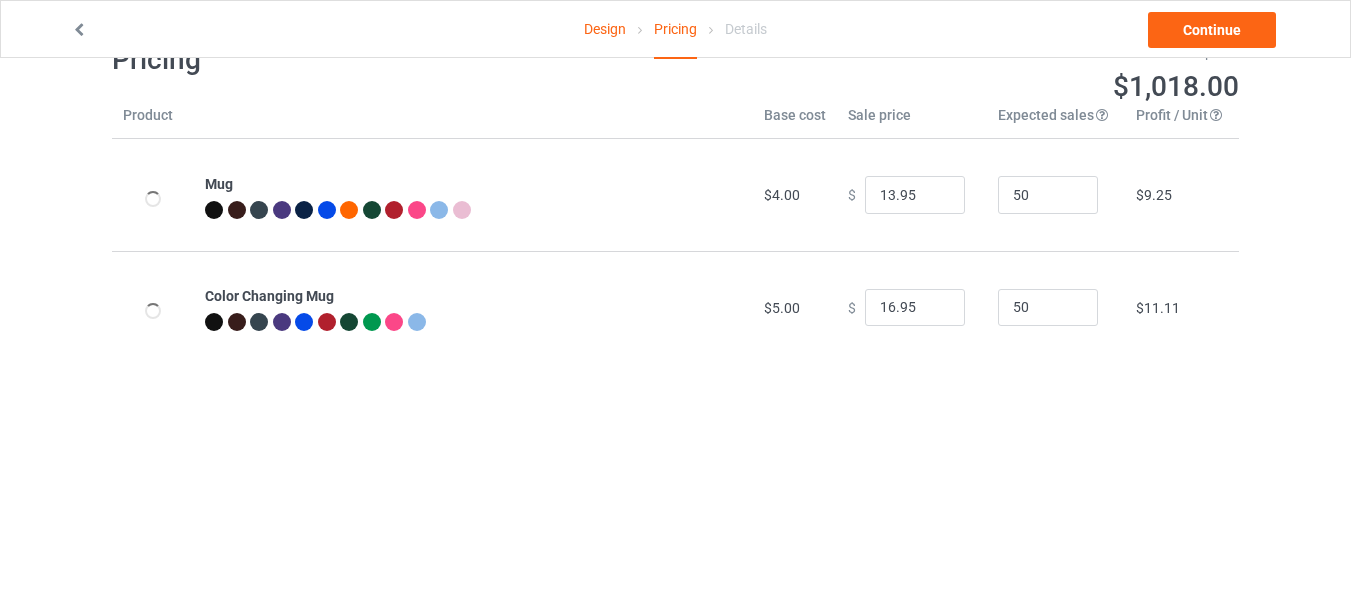 scroll, scrollTop: 0, scrollLeft: 0, axis: both 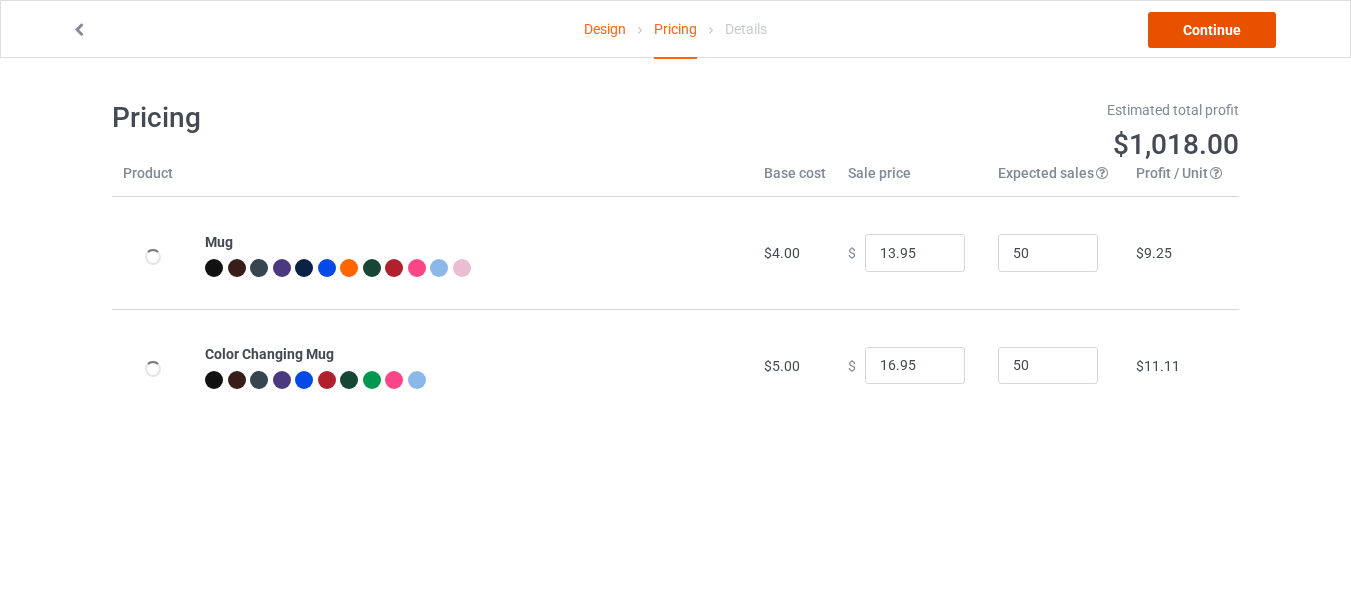 click on "Continue" at bounding box center (1212, 30) 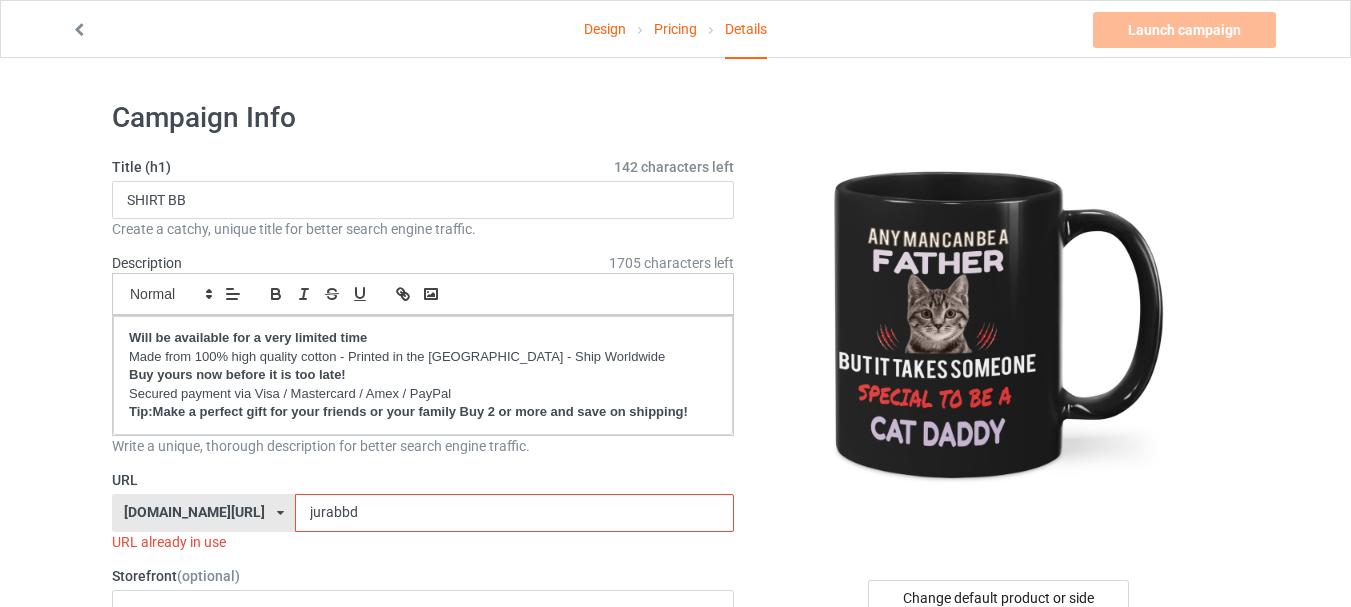 click on "Pricing" at bounding box center (675, 29) 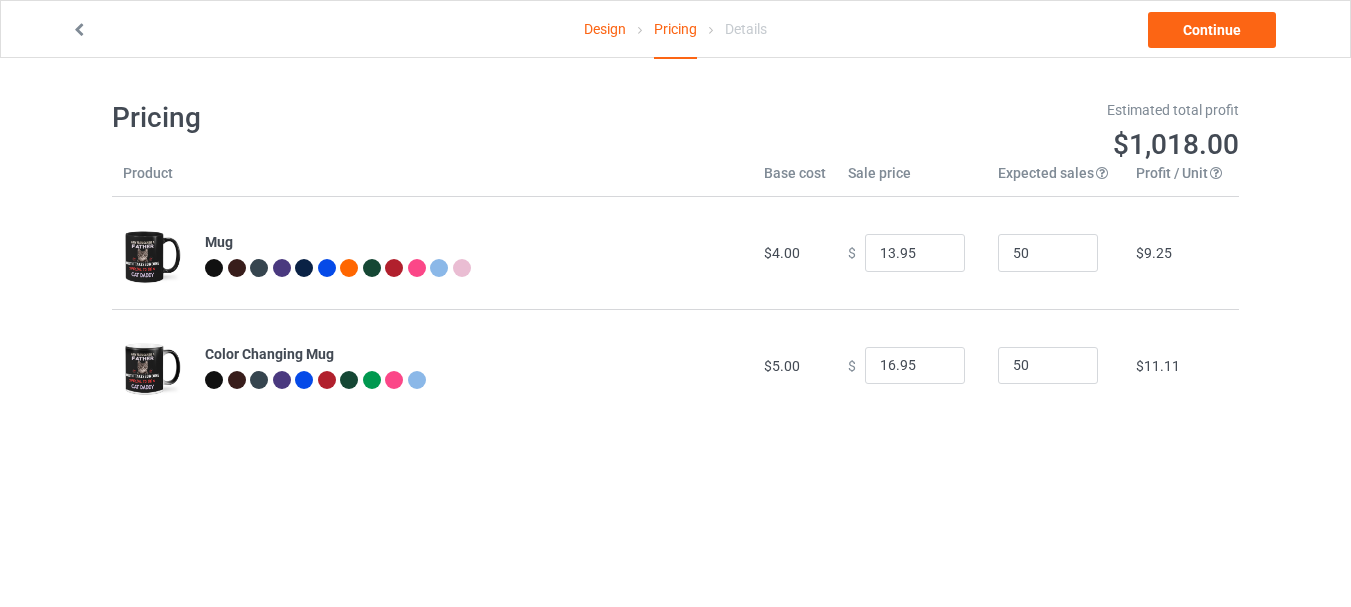 click on "Design" at bounding box center (605, 29) 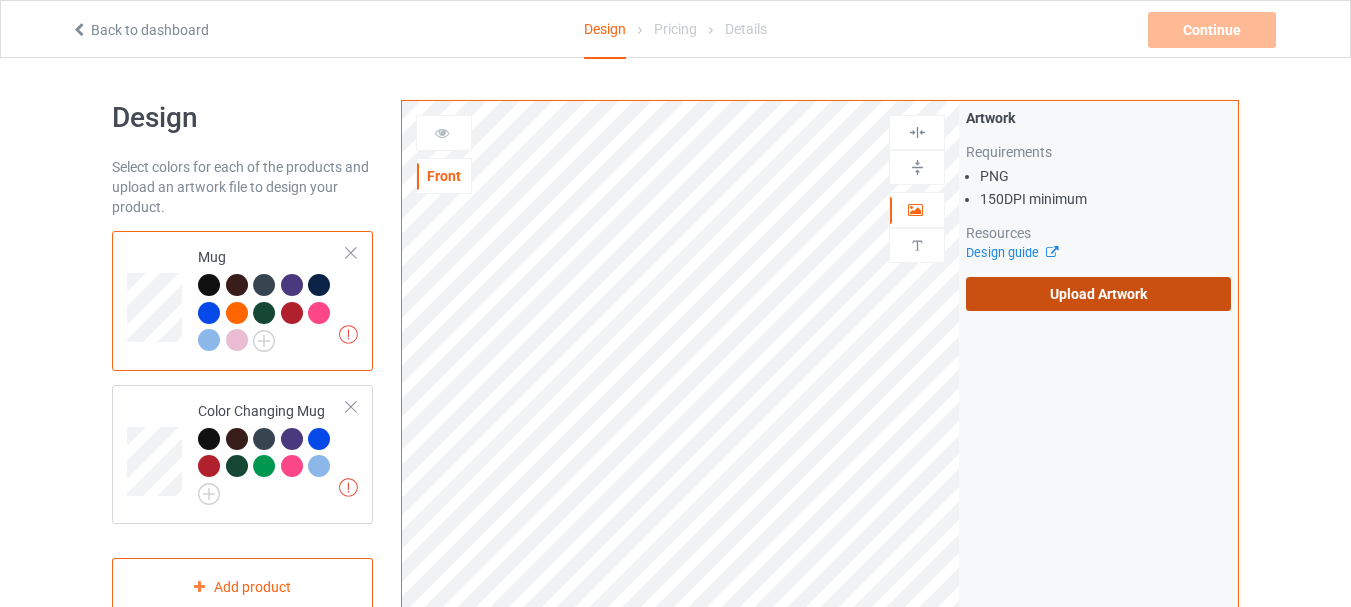 click on "Upload Artwork" at bounding box center [1098, 294] 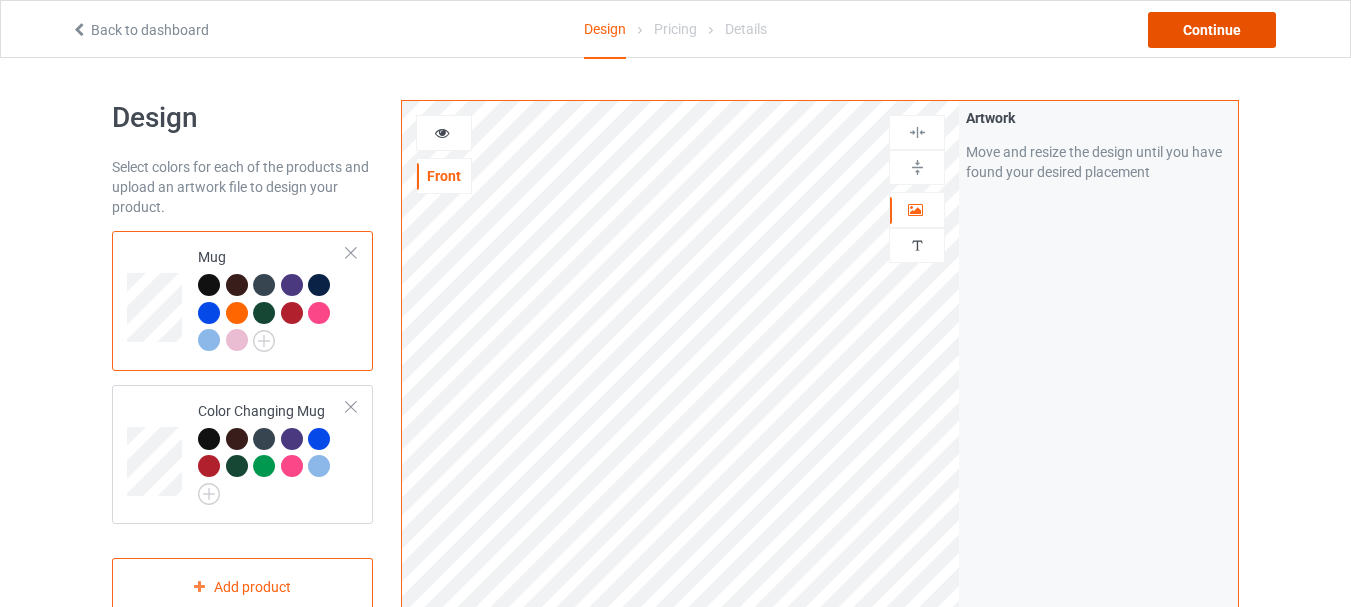 click on "Continue" at bounding box center (1212, 30) 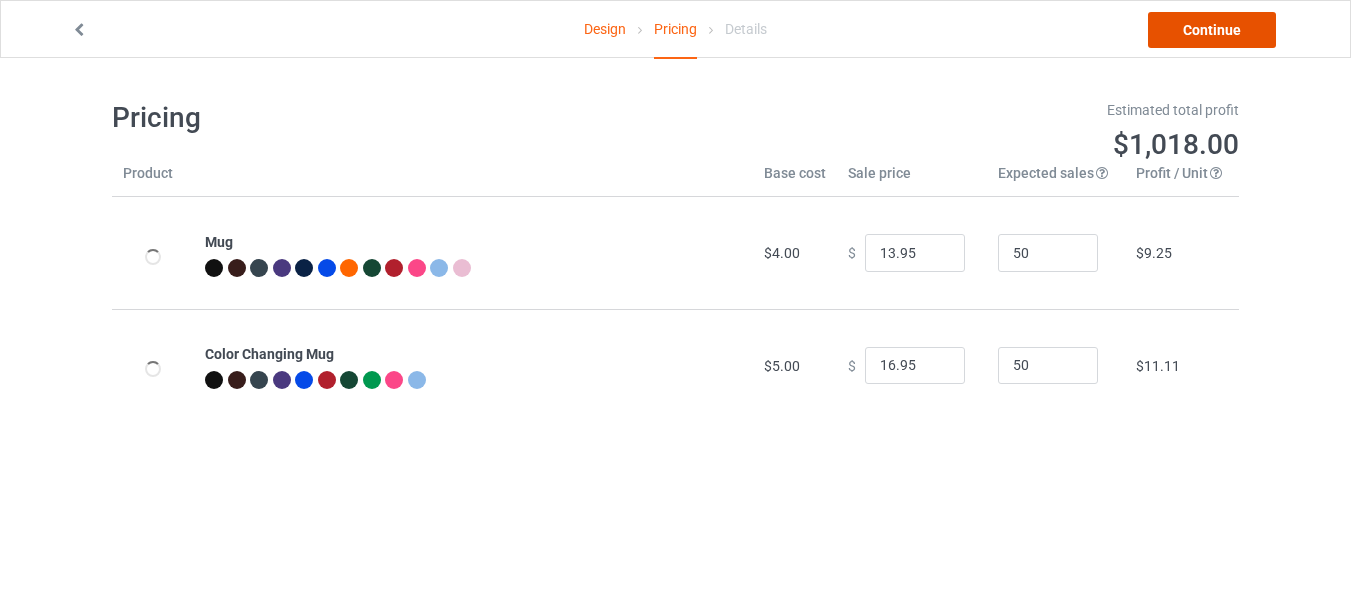 click on "Continue" at bounding box center [1212, 30] 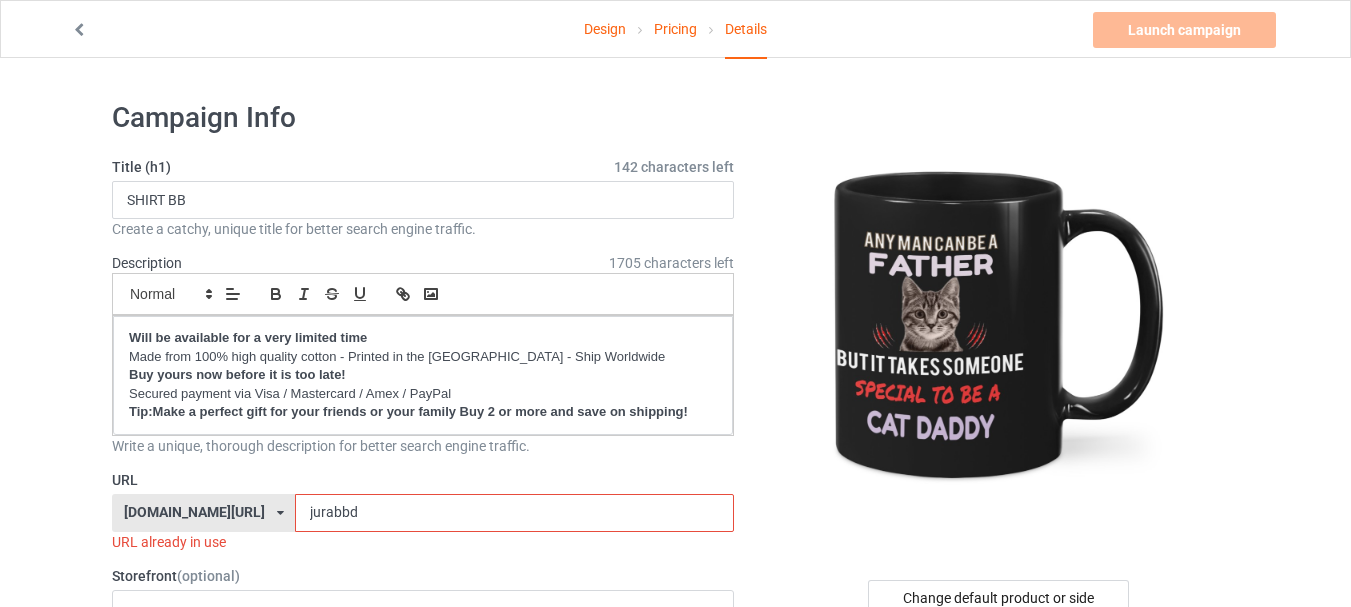 click on "Design" at bounding box center [605, 29] 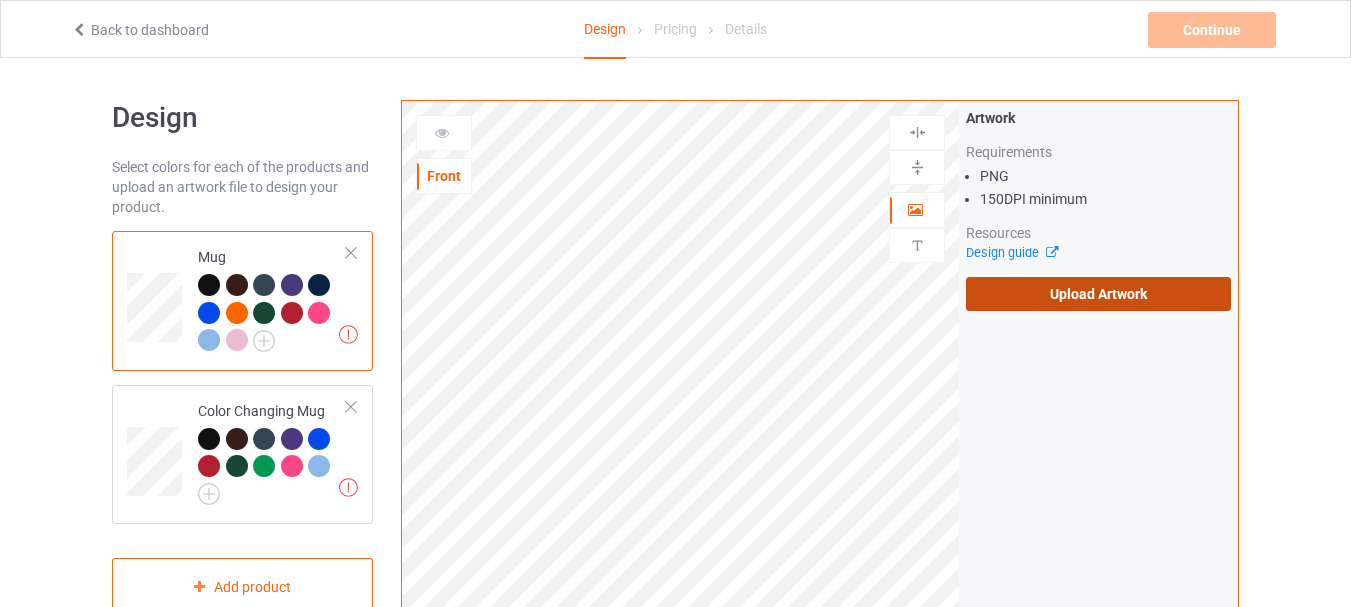 click on "Upload Artwork" at bounding box center (1098, 294) 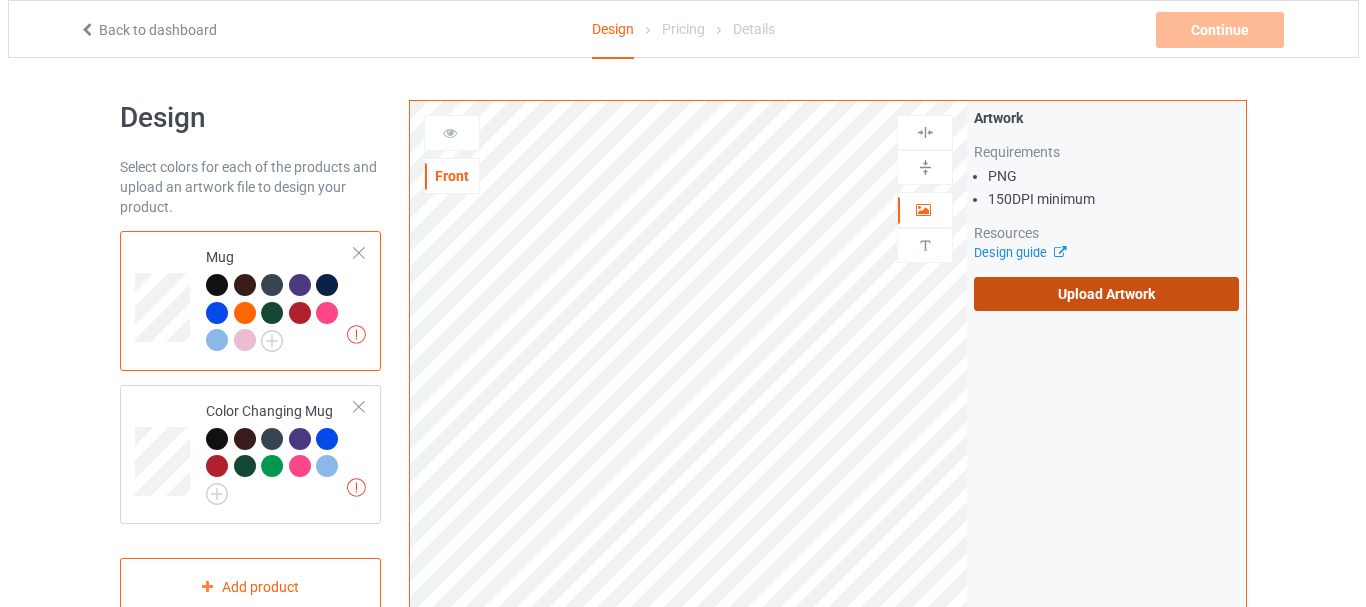 scroll, scrollTop: 0, scrollLeft: 0, axis: both 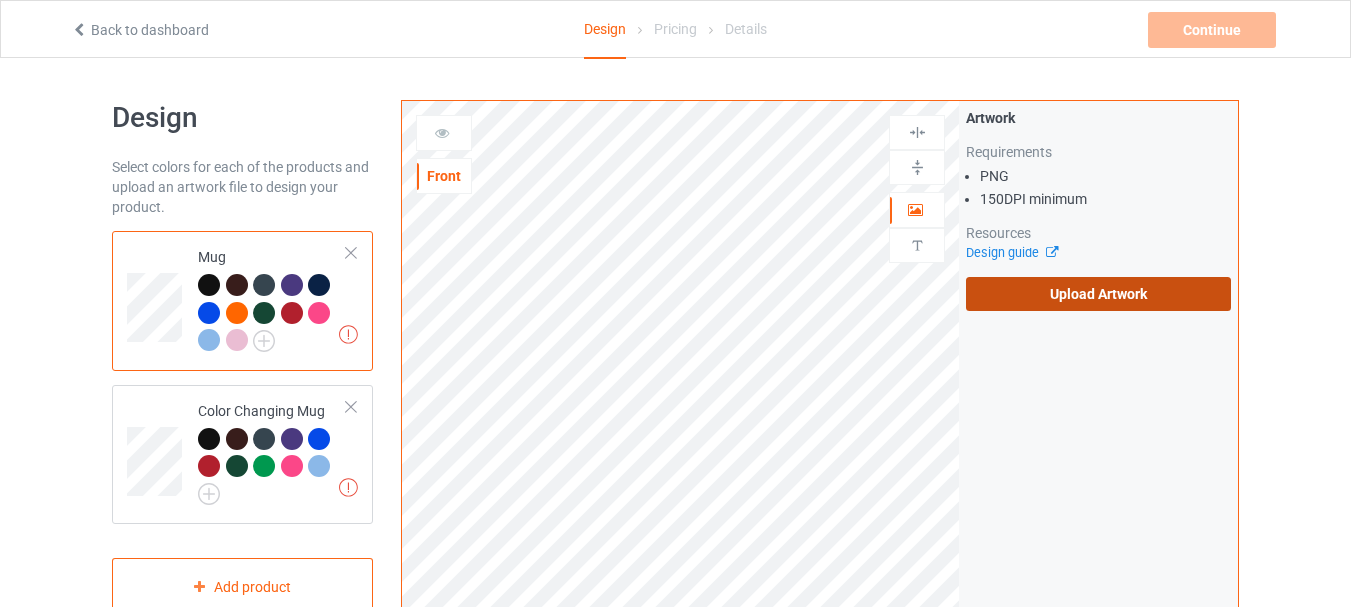 type on "YHGHHGHYH" 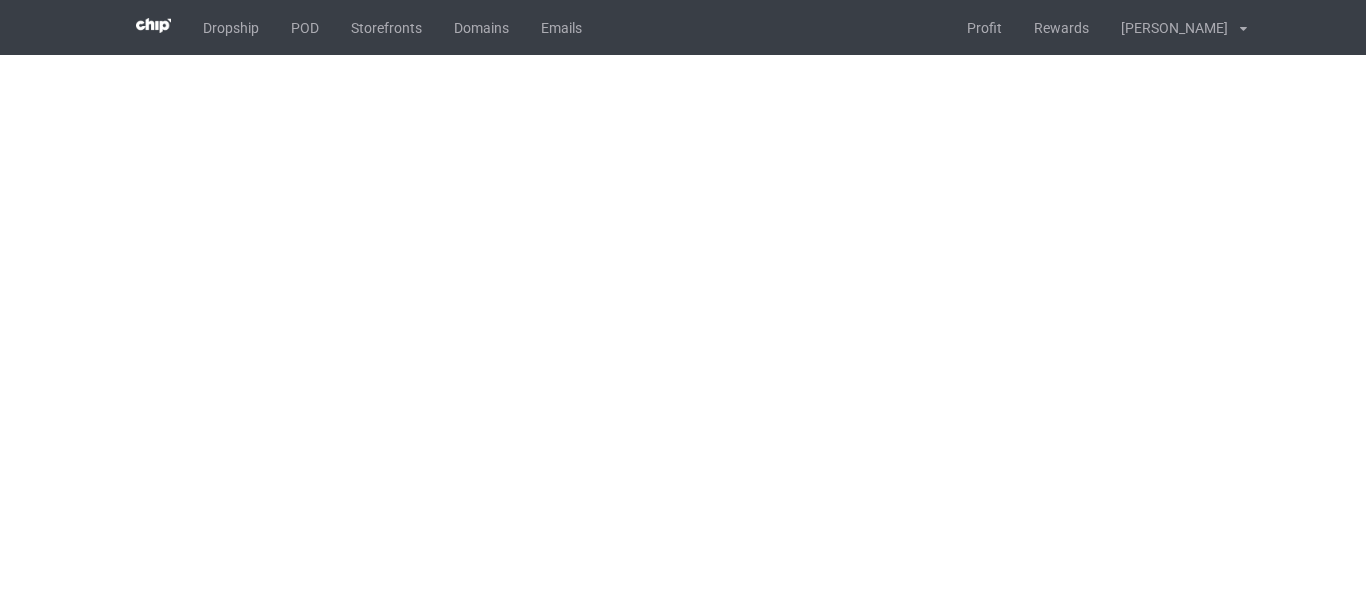 scroll, scrollTop: 0, scrollLeft: 0, axis: both 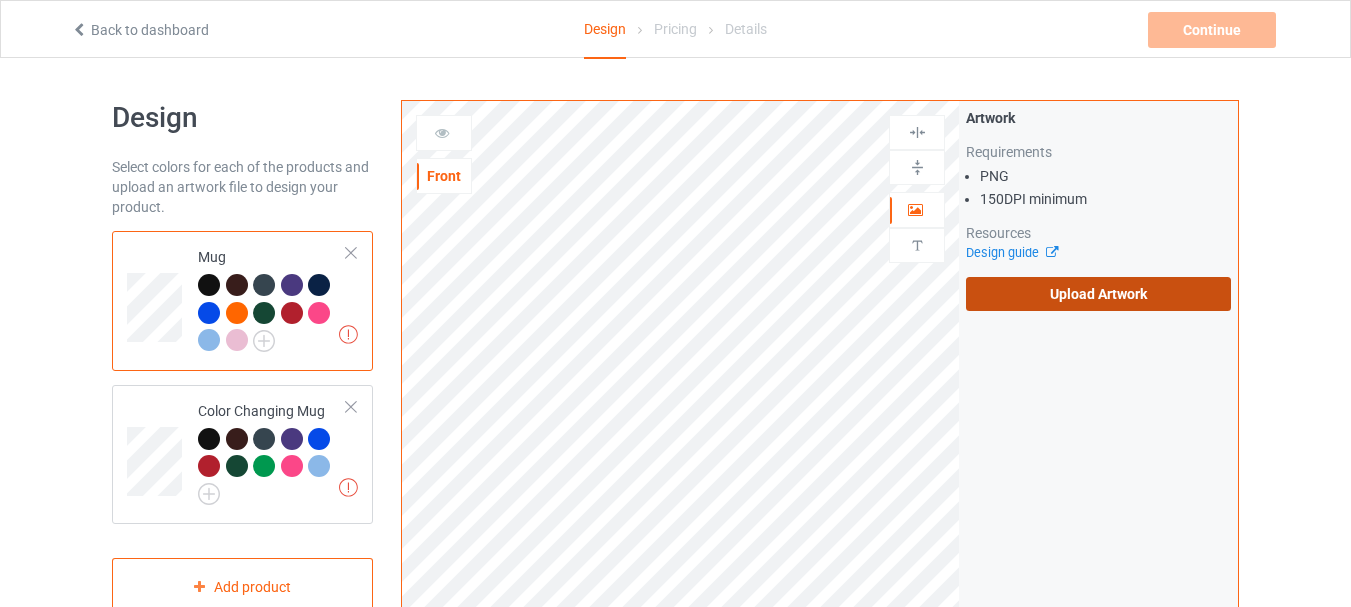 click on "Upload Artwork" at bounding box center [1098, 294] 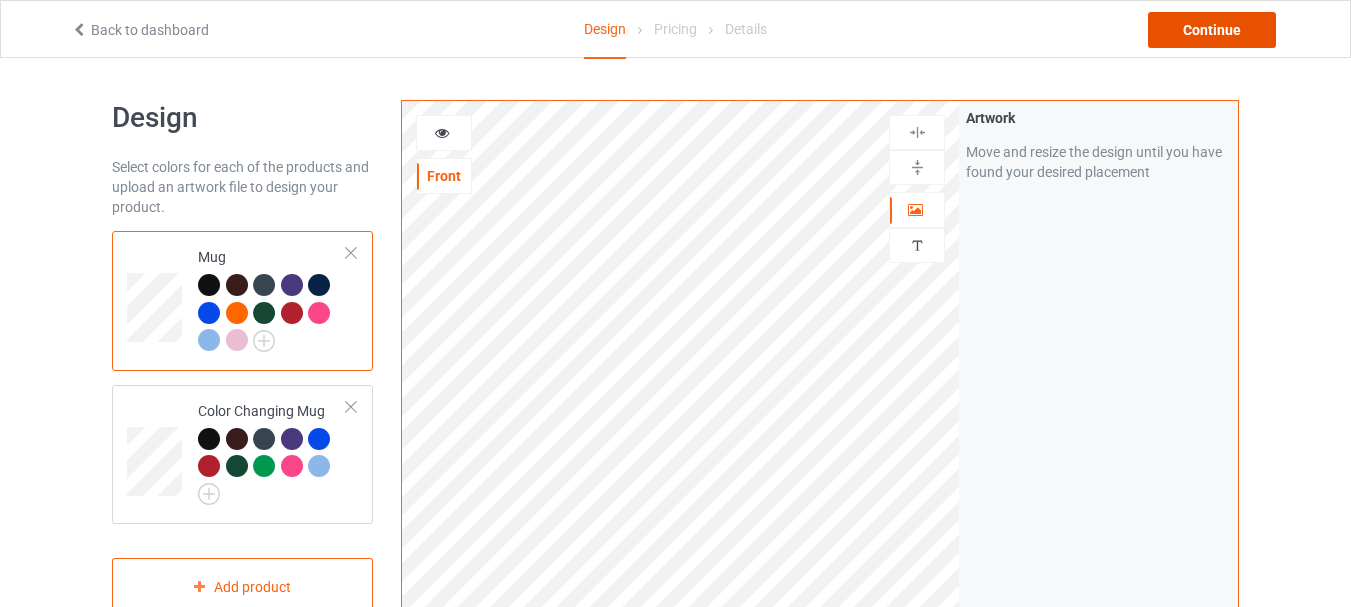 click on "Continue" at bounding box center [1212, 30] 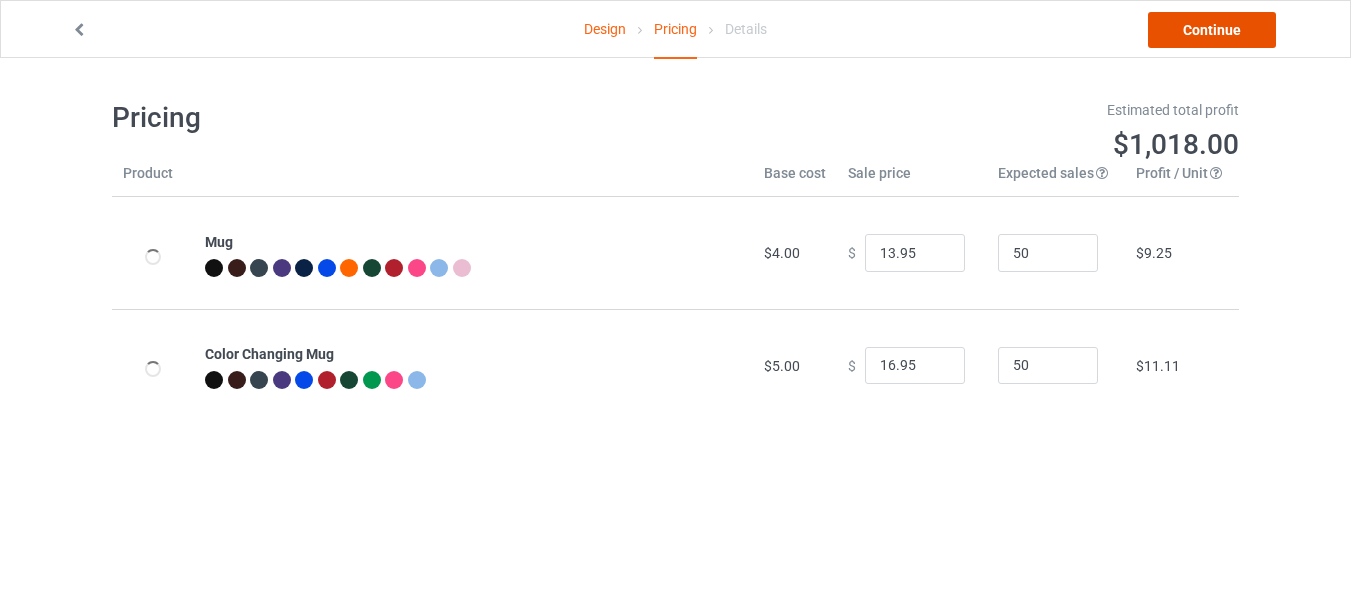click on "Continue" at bounding box center (1212, 30) 